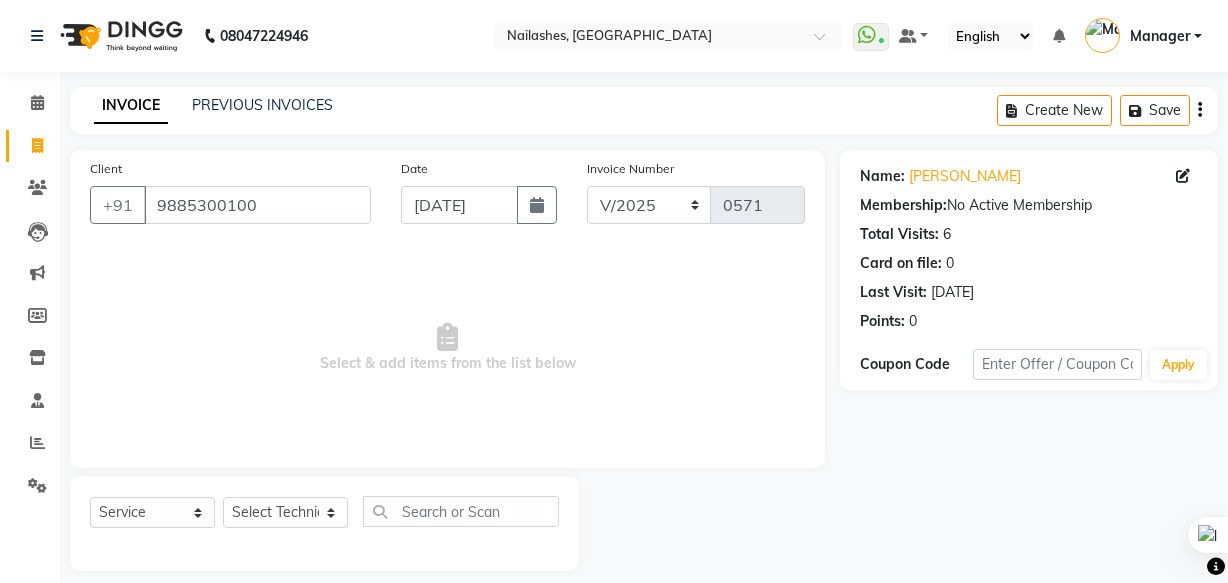 select on "service" 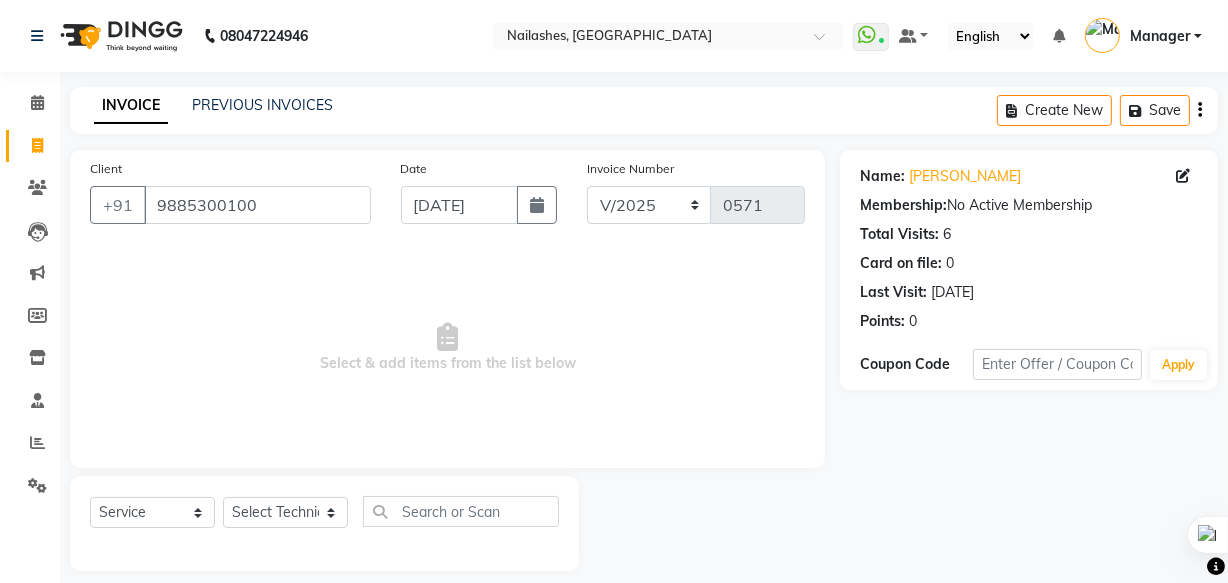 scroll, scrollTop: 0, scrollLeft: 0, axis: both 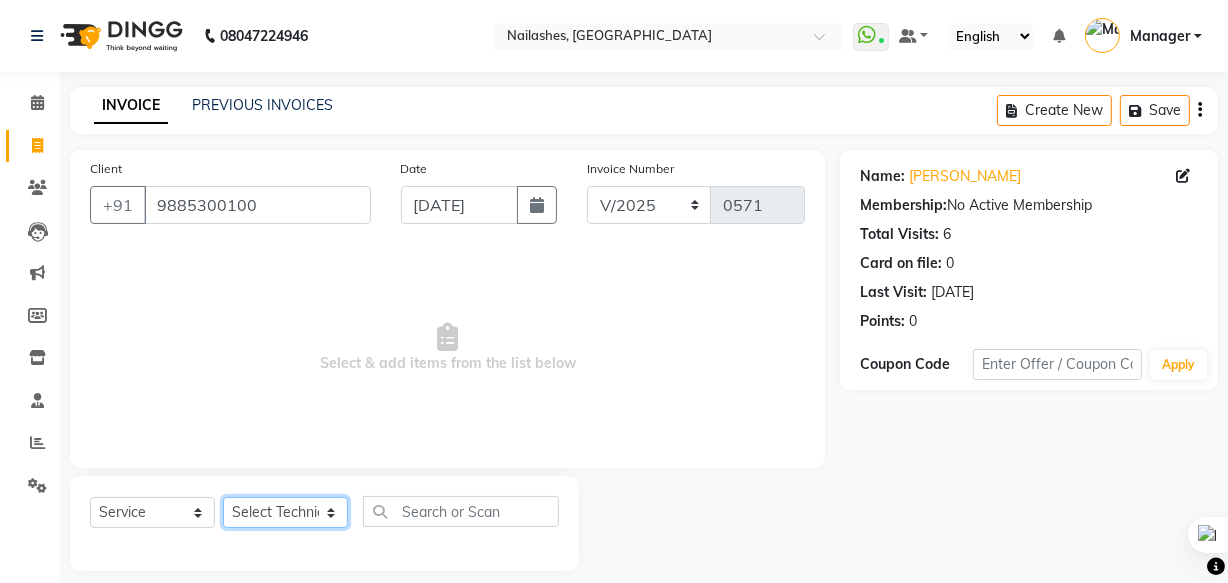 click on "Select Technician [PERSON_NAME] [PERSON_NAME] [PERSON_NAME] mam Manager [PERSON_NAME] thei" 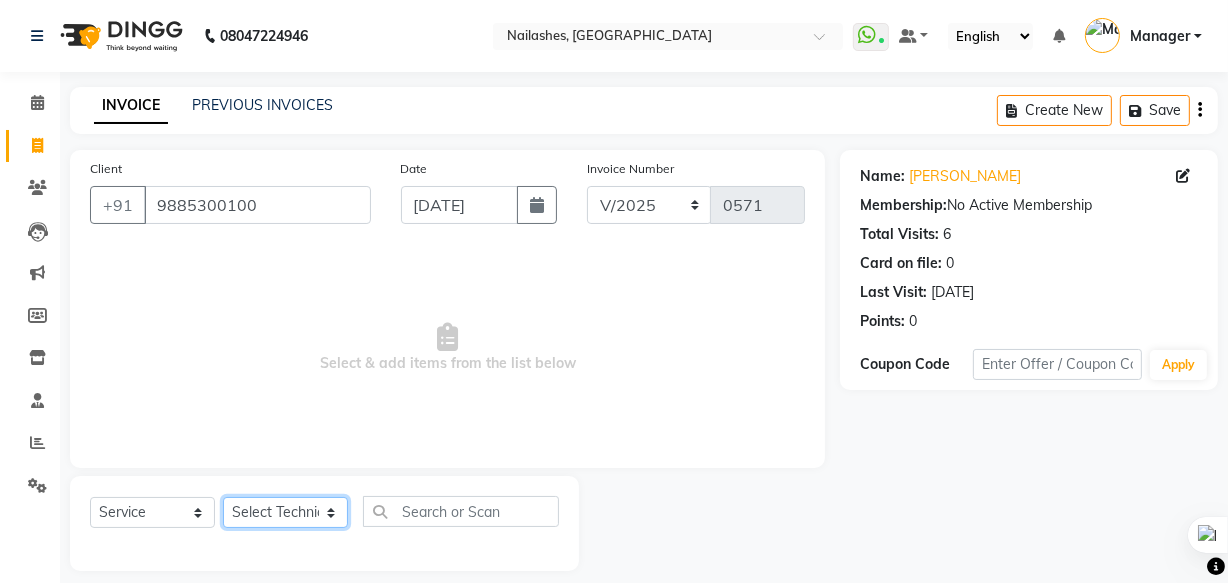 select on "71408" 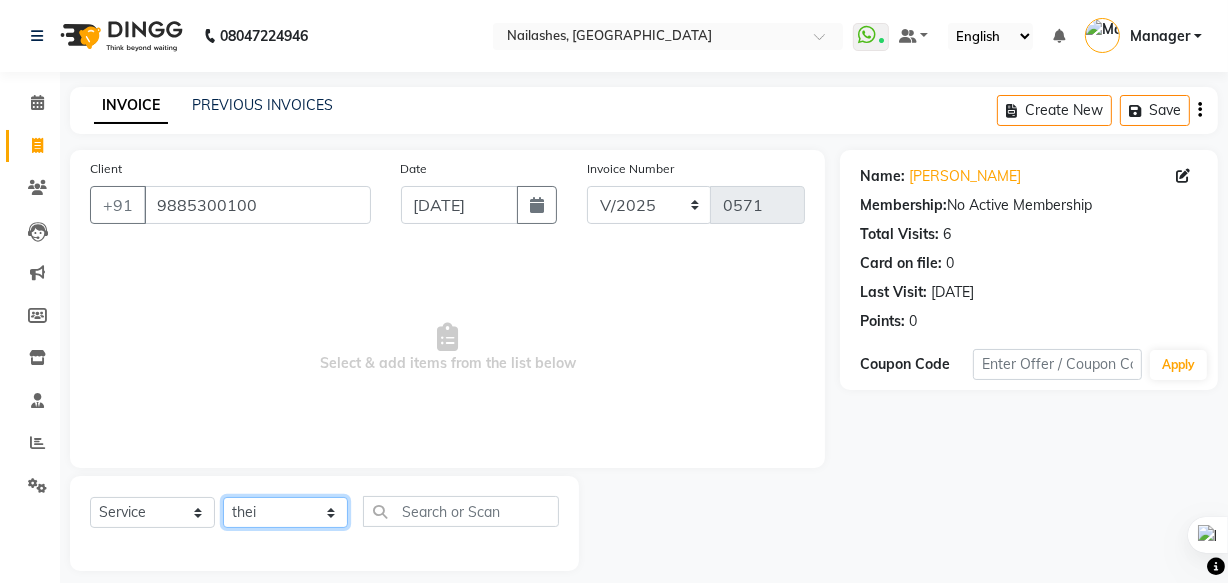 click on "Select Technician [PERSON_NAME] [PERSON_NAME] [PERSON_NAME] mam Manager [PERSON_NAME] thei" 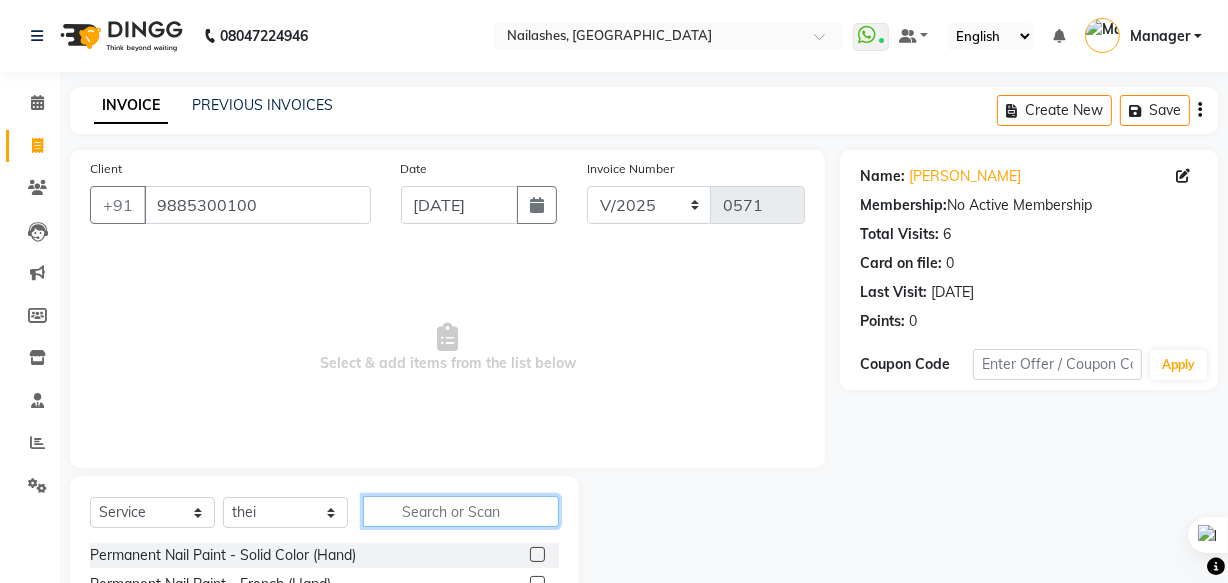 click 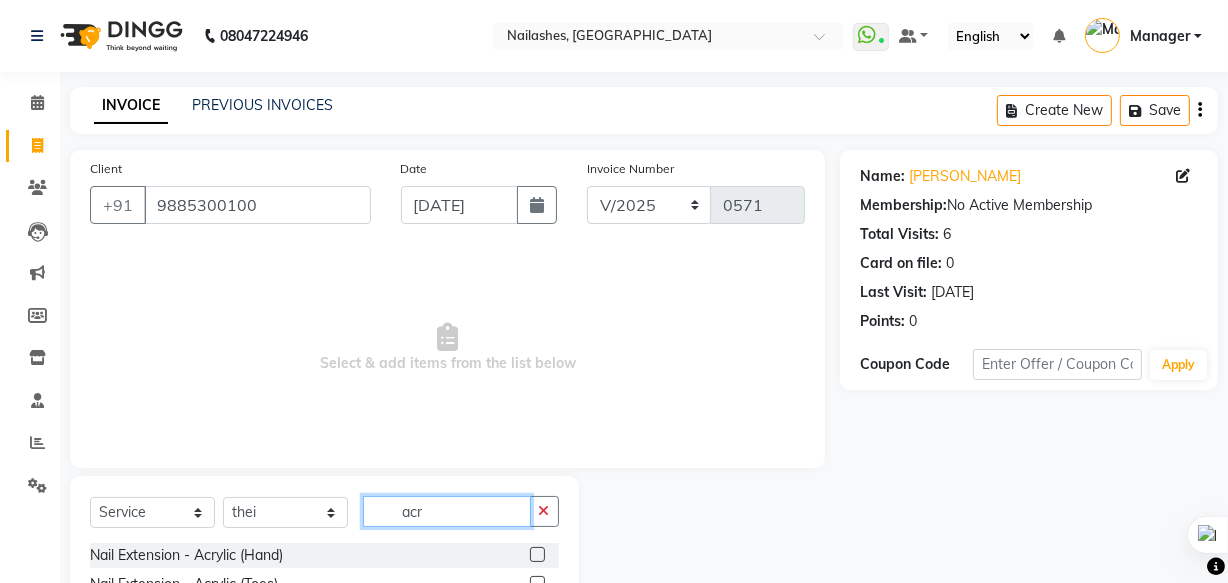type on "acr" 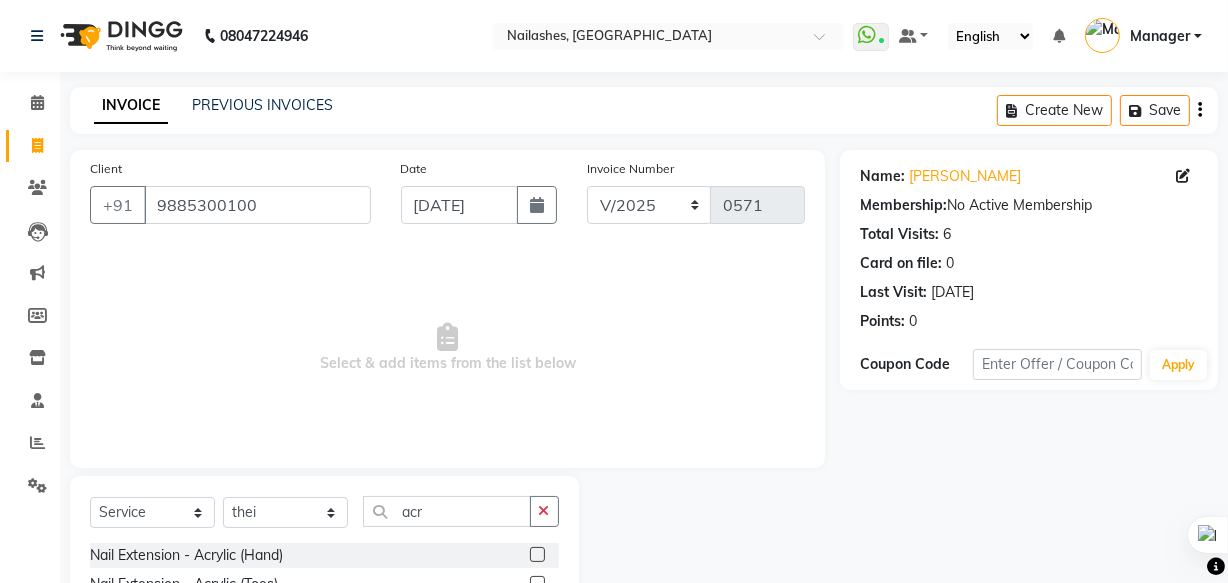 click 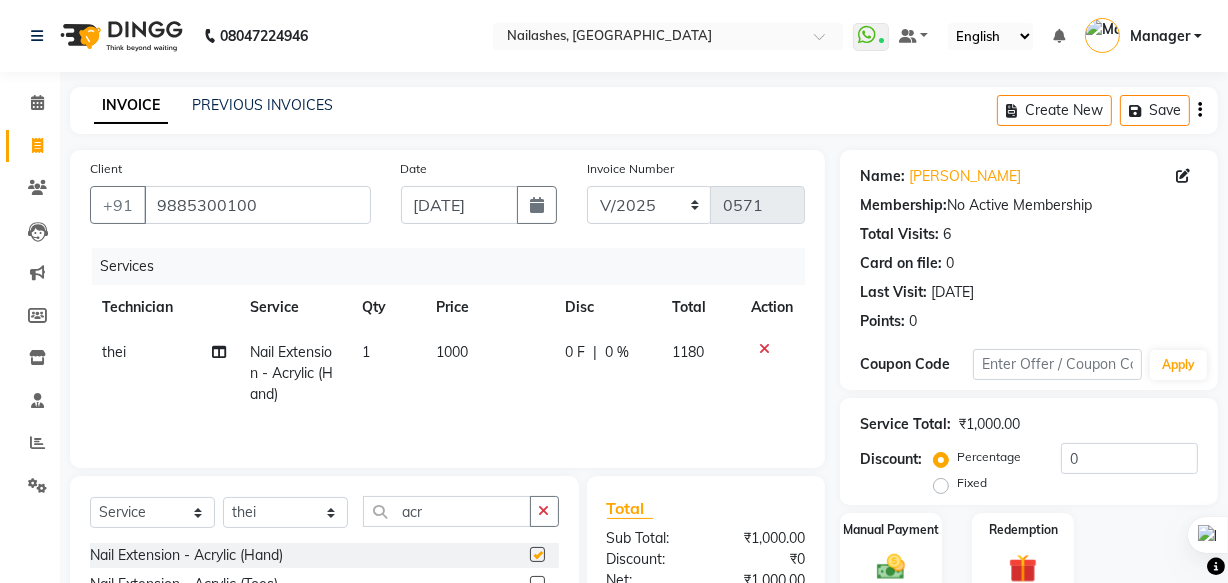 checkbox on "false" 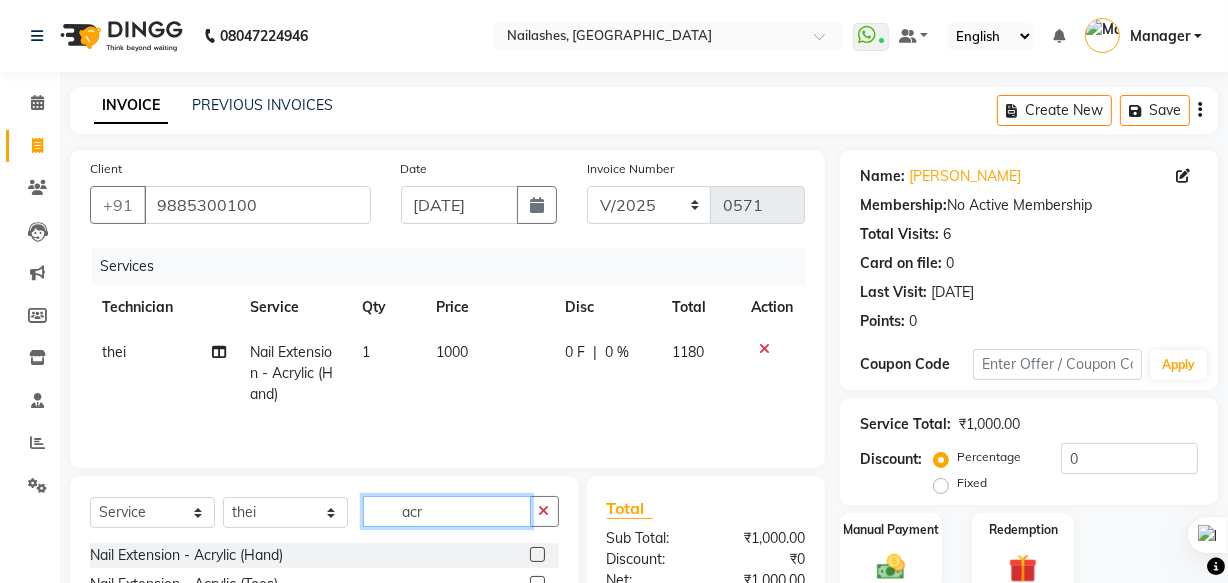 click on "acr" 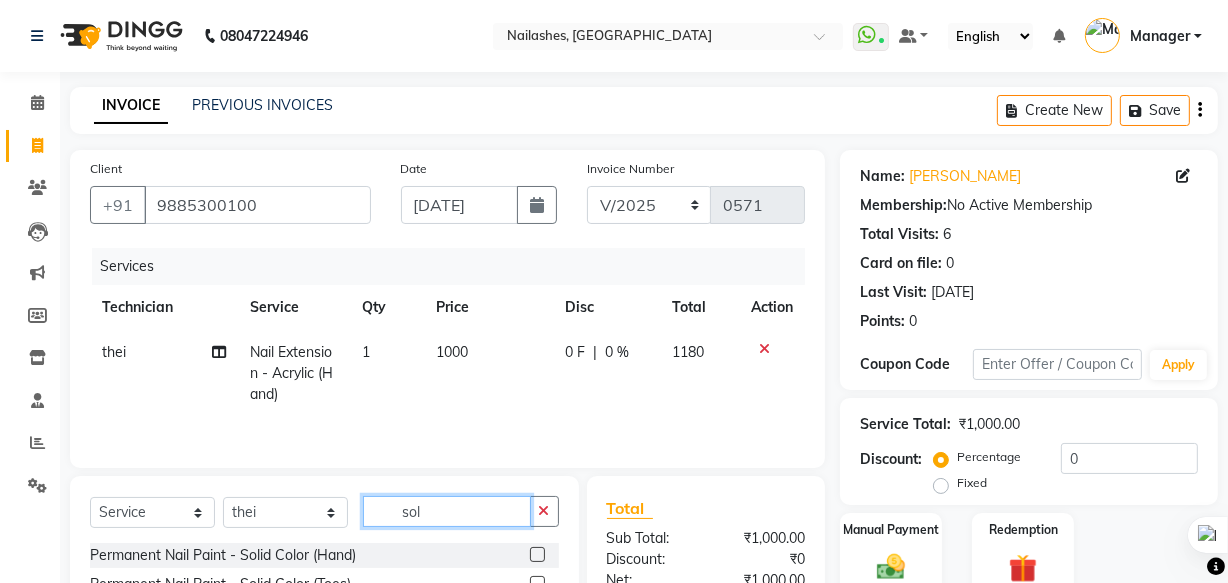 type on "sol" 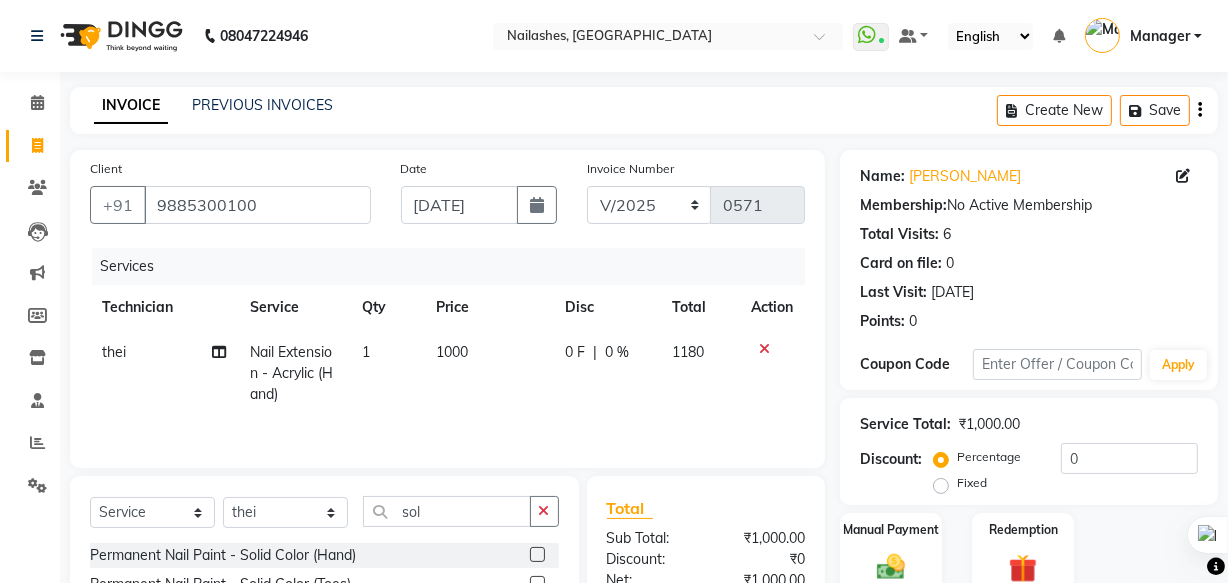click 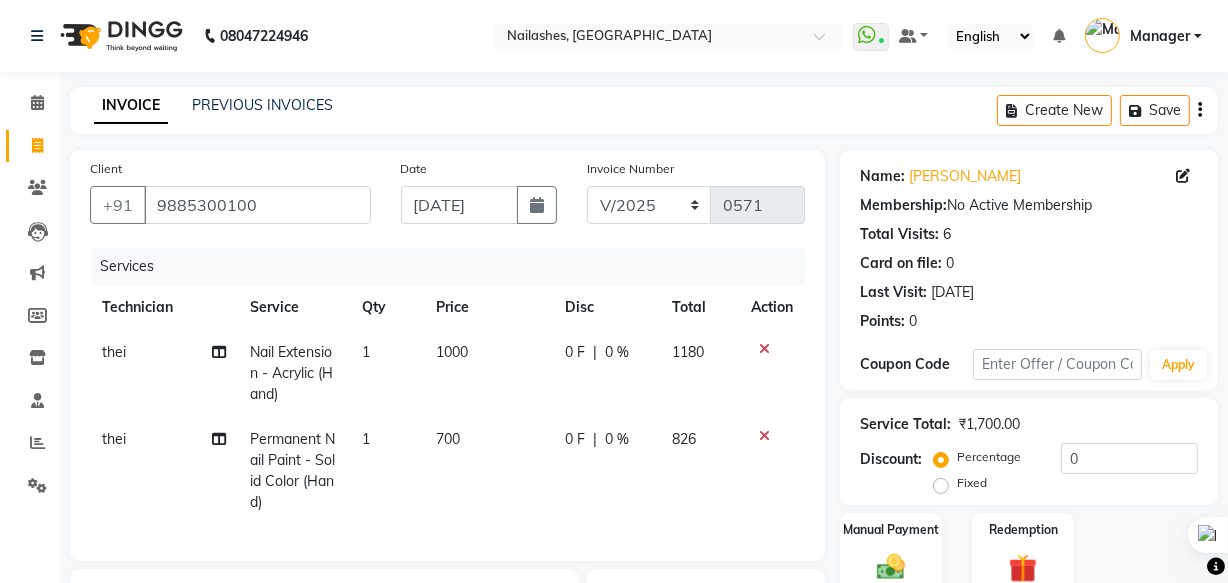 checkbox on "false" 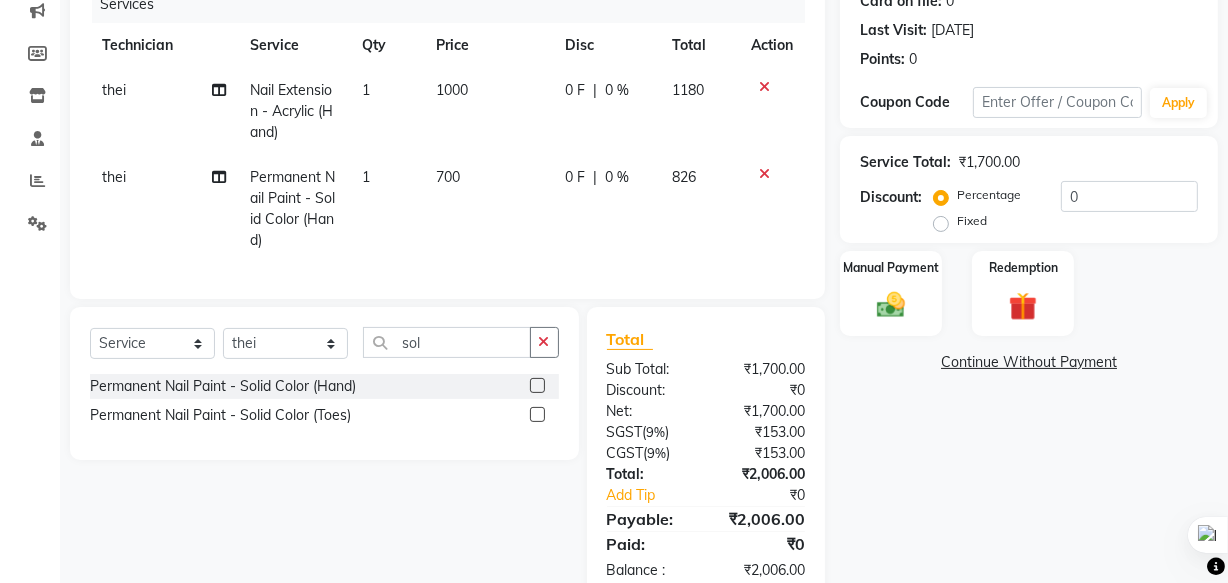 scroll, scrollTop: 272, scrollLeft: 0, axis: vertical 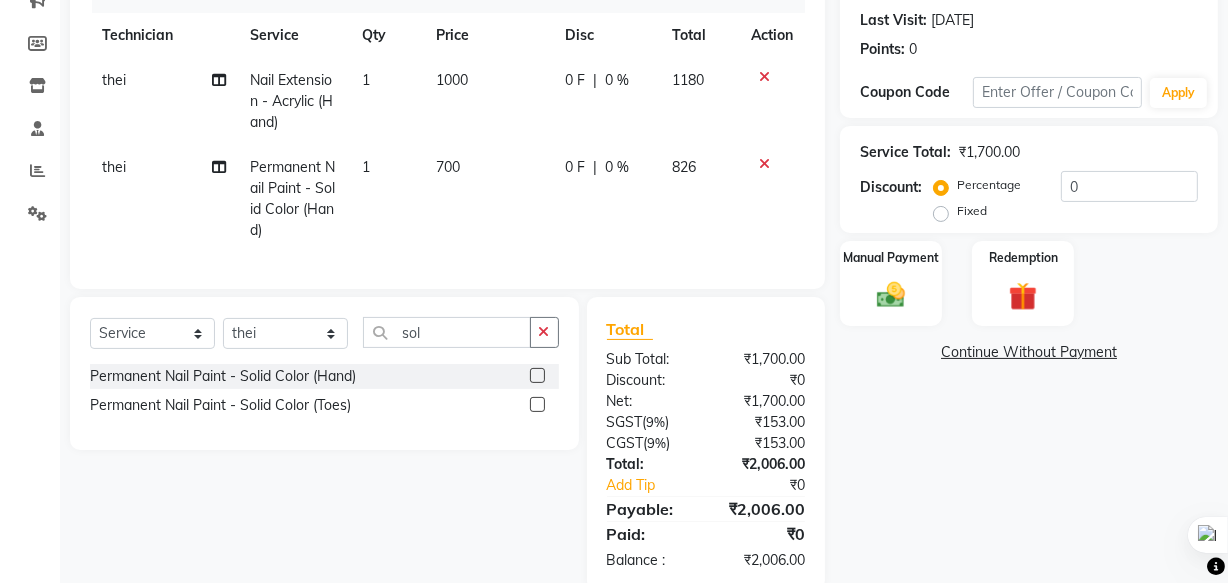 click on "Select  Service  Product  Membership  Package Voucher Prepaid Gift Card  Select Technician [PERSON_NAME] [PERSON_NAME] [PERSON_NAME] mam Manager [PERSON_NAME] ringya rishi thei sol" 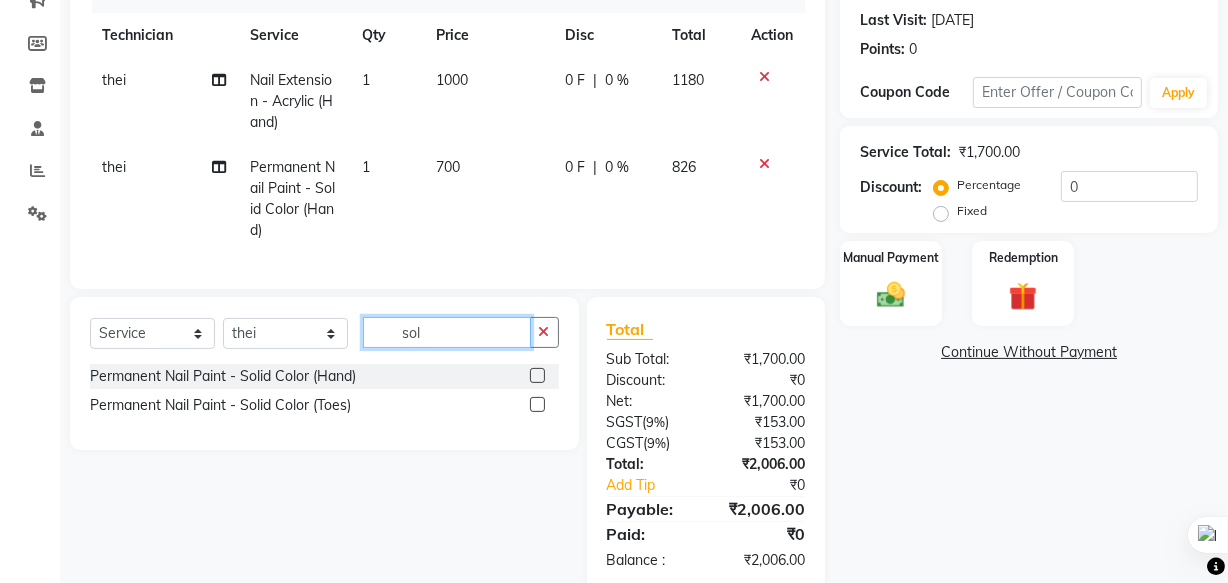 click on "sol" 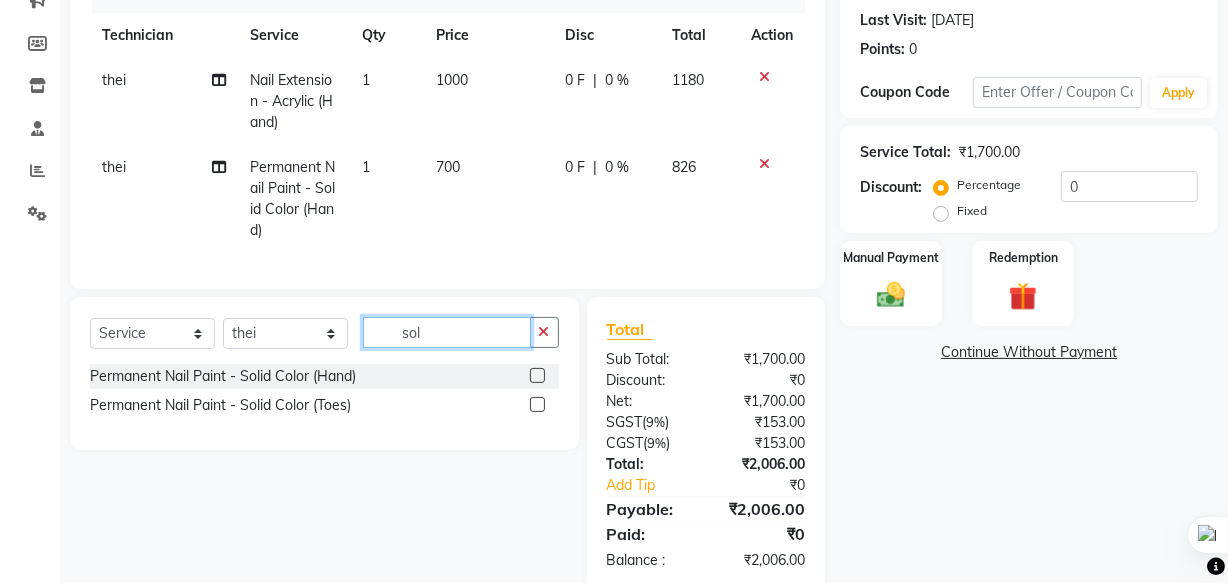 click on "sol" 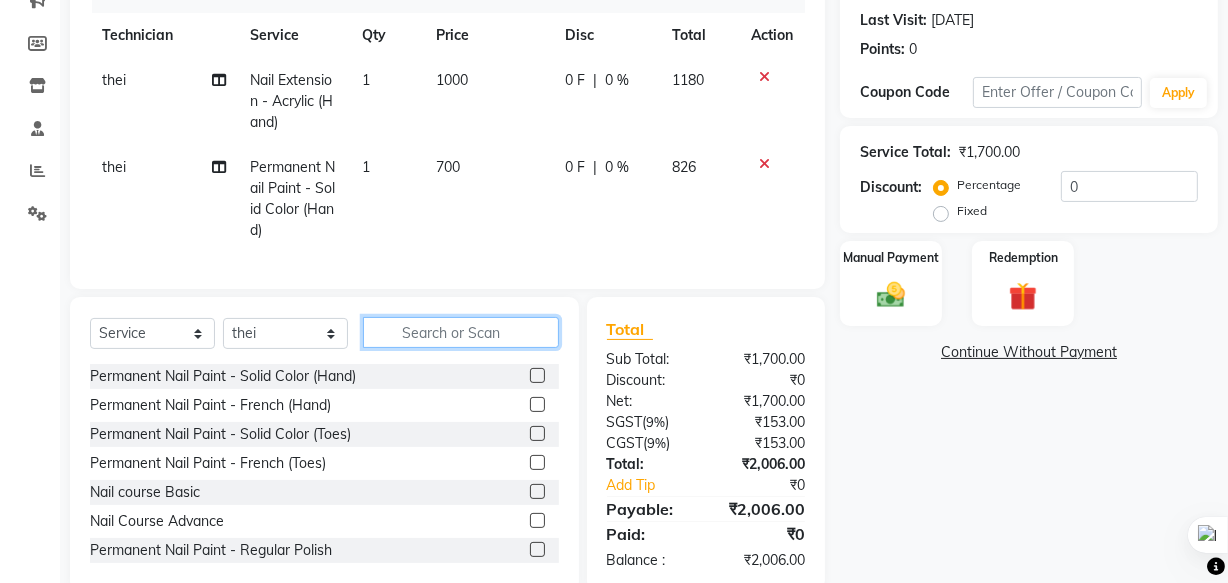 type 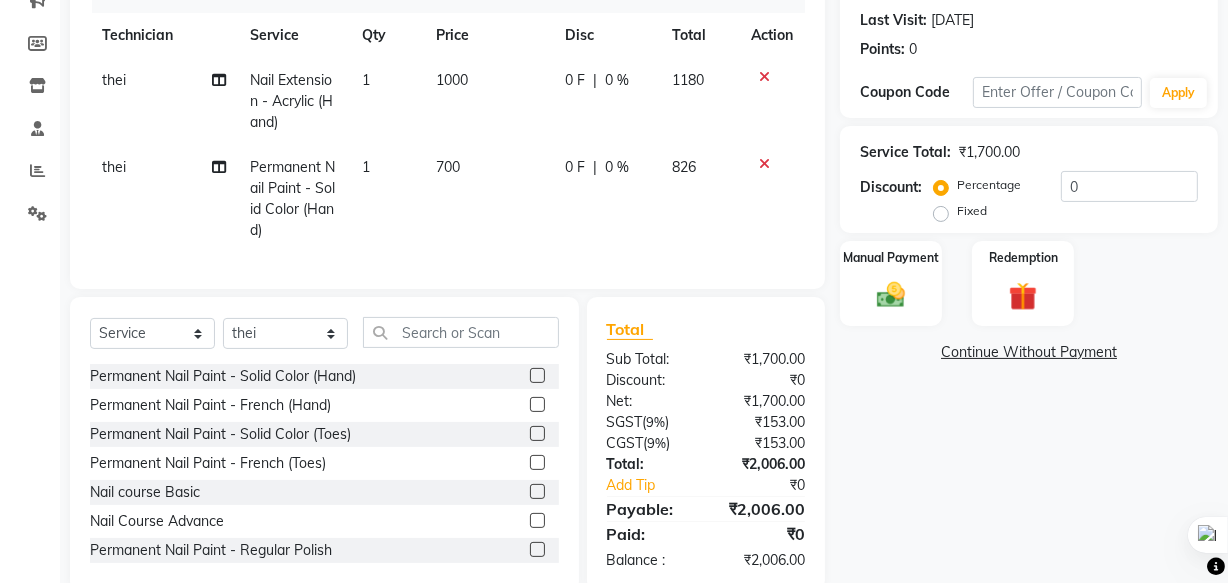 click 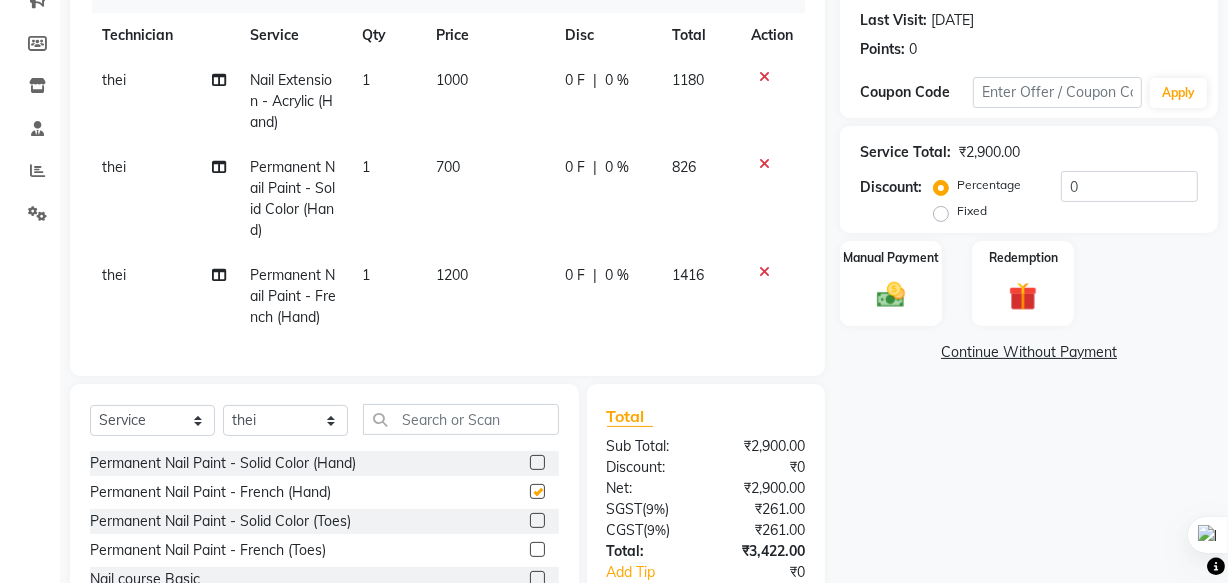 checkbox on "false" 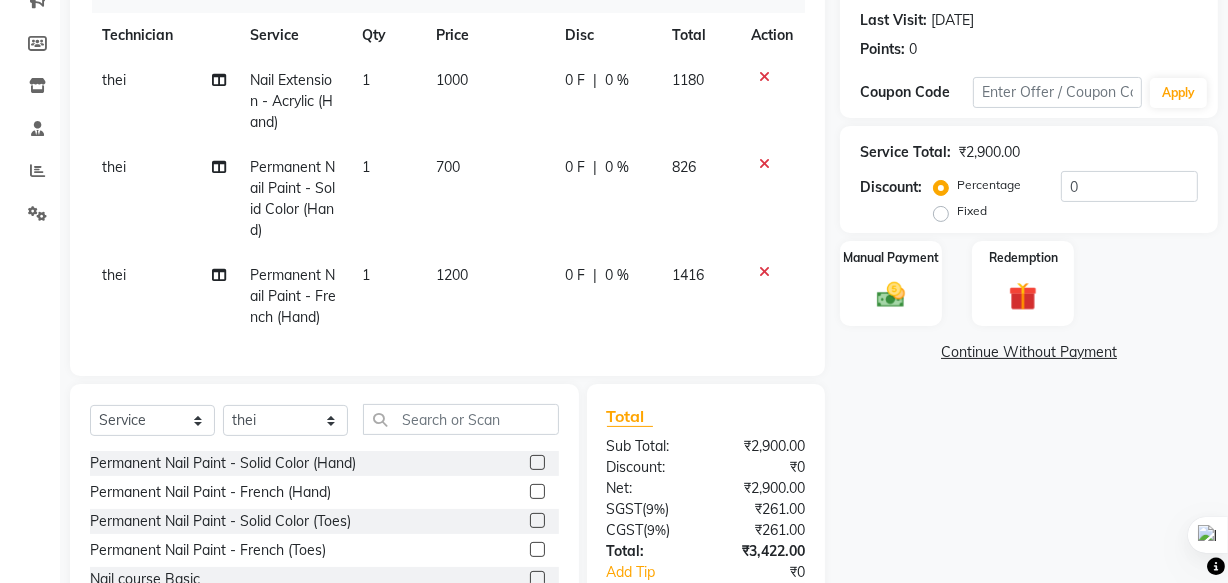 click on "1200" 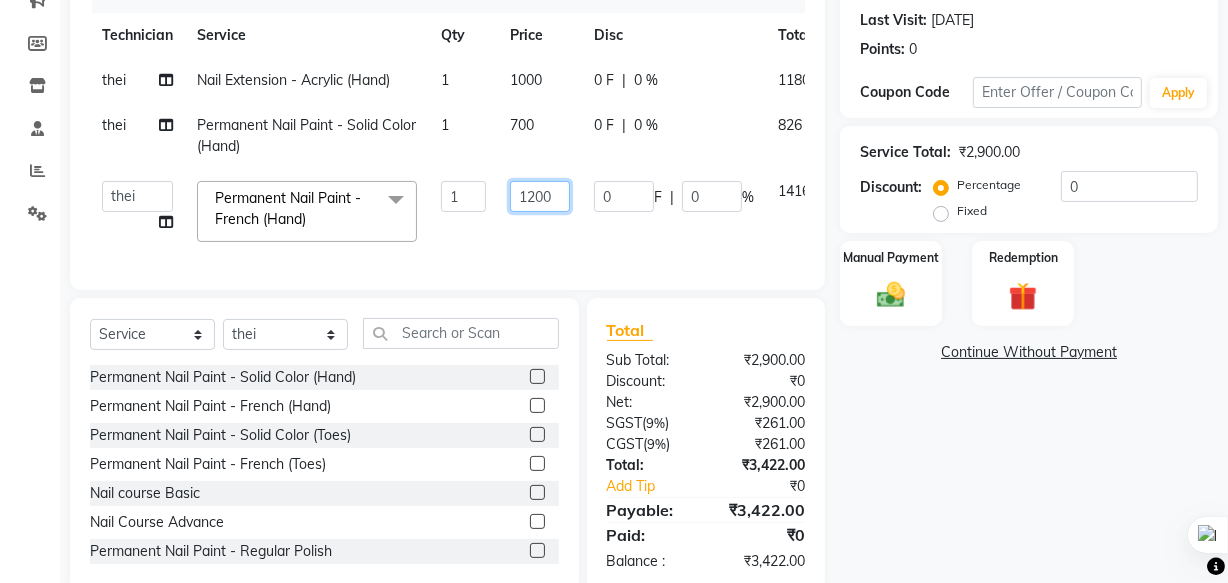 click on "1200" 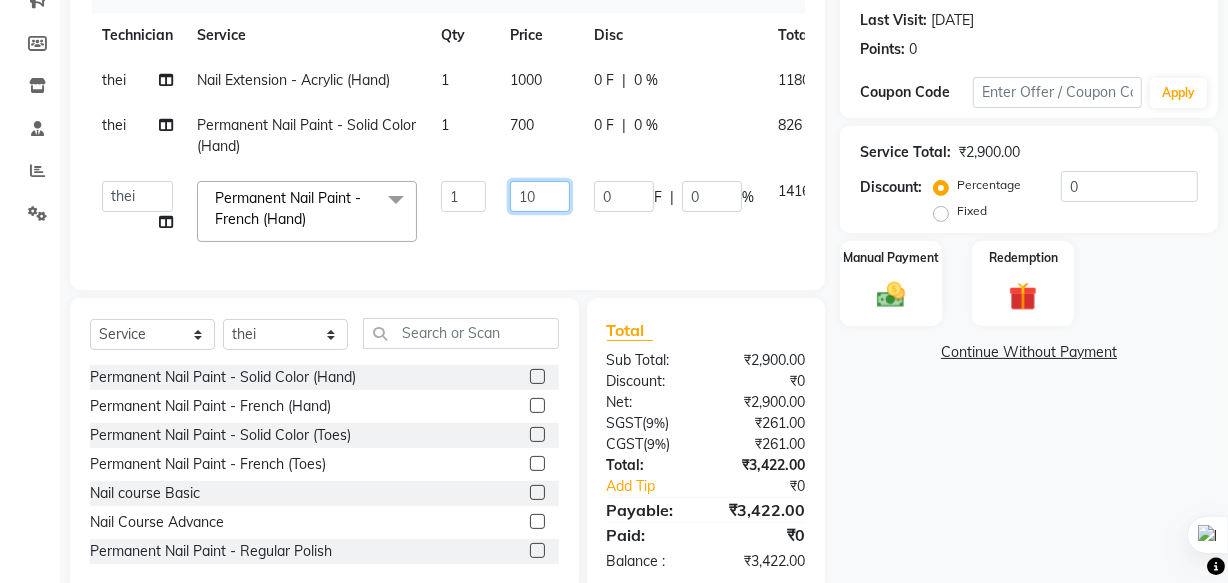 type on "100" 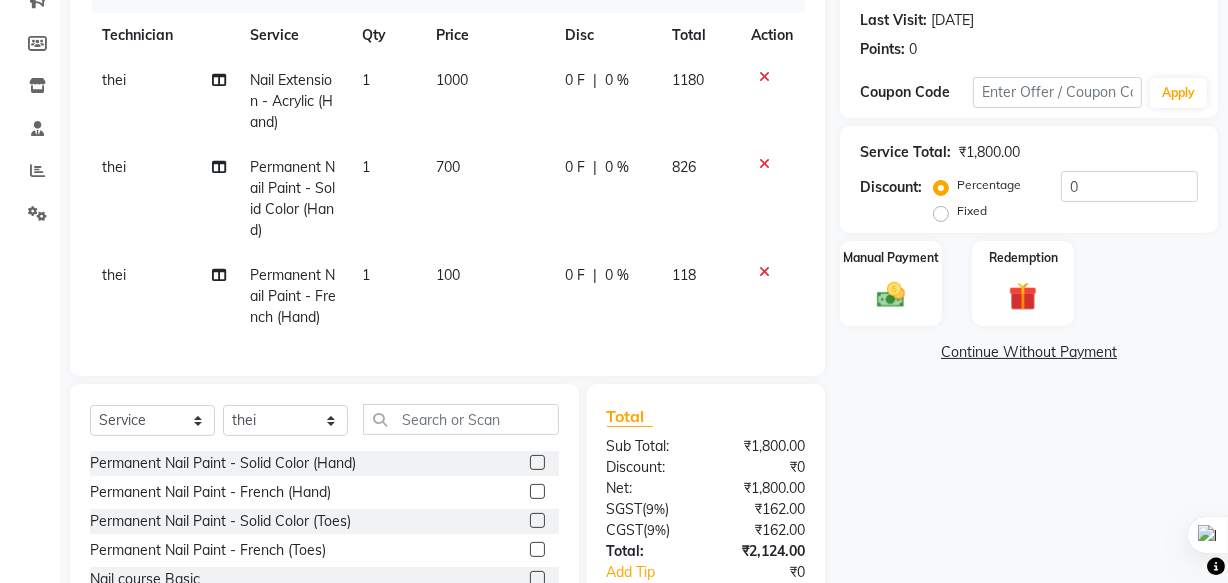 click on "1" 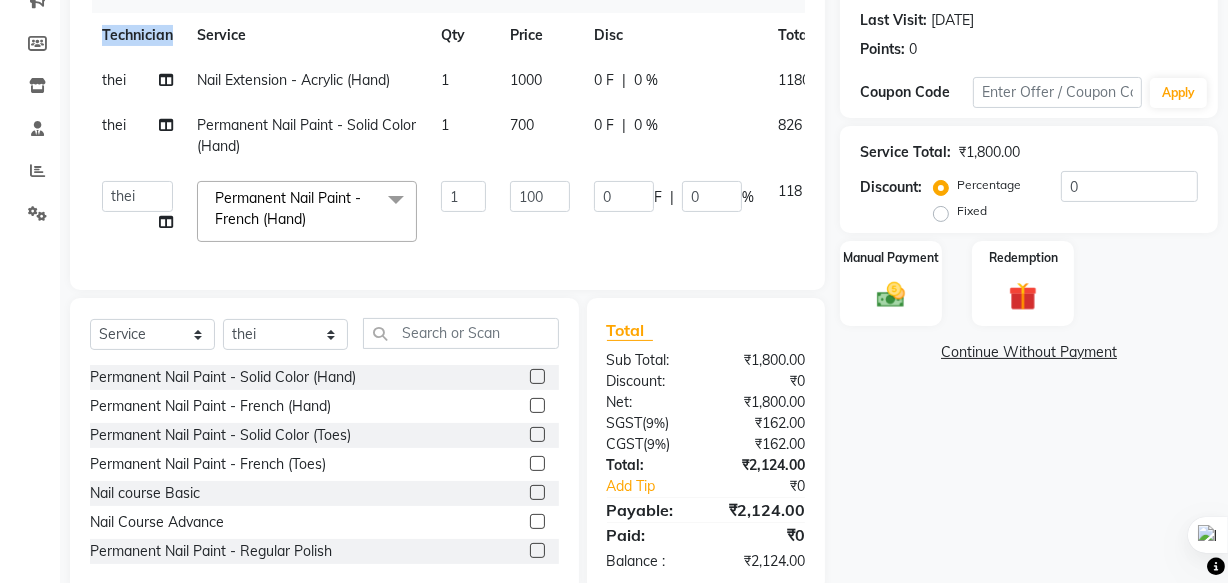 click on "Client [PHONE_NUMBER] Date [DATE] Invoice Number V/2025 V/[PHONE_NUMBER] Services Technician Service Qty Price Disc Total Action thei Nail Extension - Acrylic (Hand) 1 1000 0 F | 0 % 1180 thei Permanent Nail Paint - Solid Color (Hand) 1 700 0 F | 0 % 826  [PERSON_NAME] [PERSON_NAME] [PERSON_NAME] mam   Manager   [PERSON_NAME]   ringya   rishi   thei  Permanent Nail Paint - French (Hand)  x Permanent Nail Paint - Solid Color (Hand) Permanent Nail Paint - French (Hand) Permanent Nail Paint - Solid Color (Toes) Permanent Nail Paint - French (Toes) Nail course Basic Nail Course Advance Permanent Nail Paint - Regular Polish Restoration - Gel (Hand) Restoration - Tip Replacement (Hand) Restoration - Touch -up (Hand) Restoration - Gel Color Changes (Hand) Restoration - Removal of Extension (Hand) Restoration - Removal of Nail Paint (Hand) Restoration - Gel (Toes) Restoration - Tip Replacement (Toes) Restoration - Touch -up (Toes) Restoration - Gel Color Changes (Toes) Restoration - Removal of Extension (Toes) Combo" 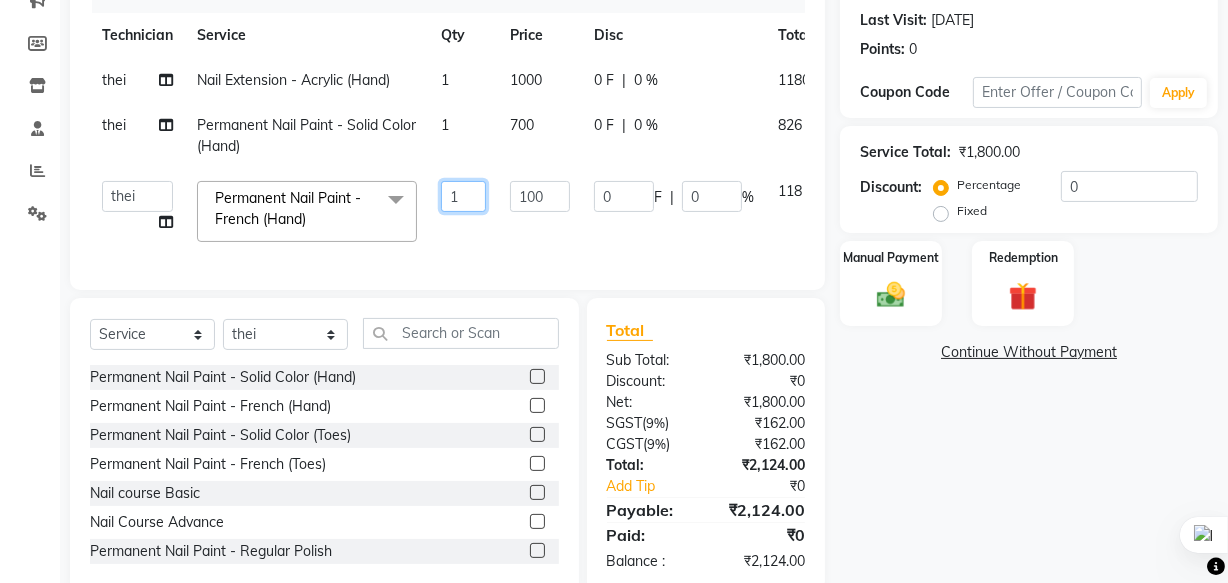click on "1" 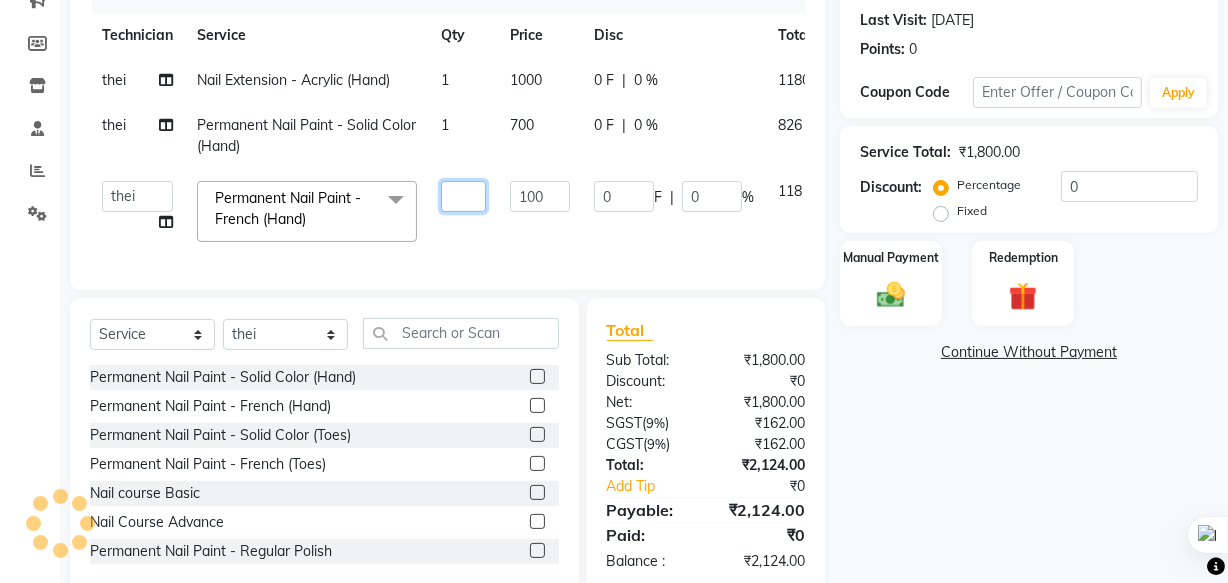 type on "4" 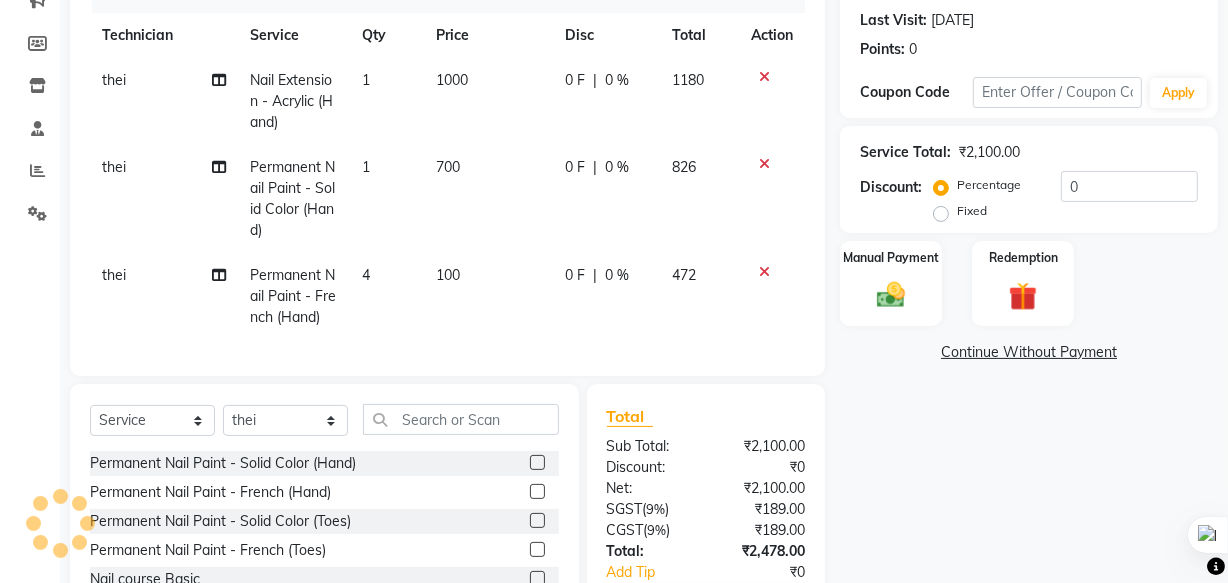 click on "thei Nail Extension - Acrylic (Hand) 1 1000 0 F | 0 % 1180 thei Permanent Nail Paint - Solid Color (Hand) 1 700 0 F | 0 % 826 thei Permanent Nail Paint - French (Hand) 4 100 0 F | 0 % 472" 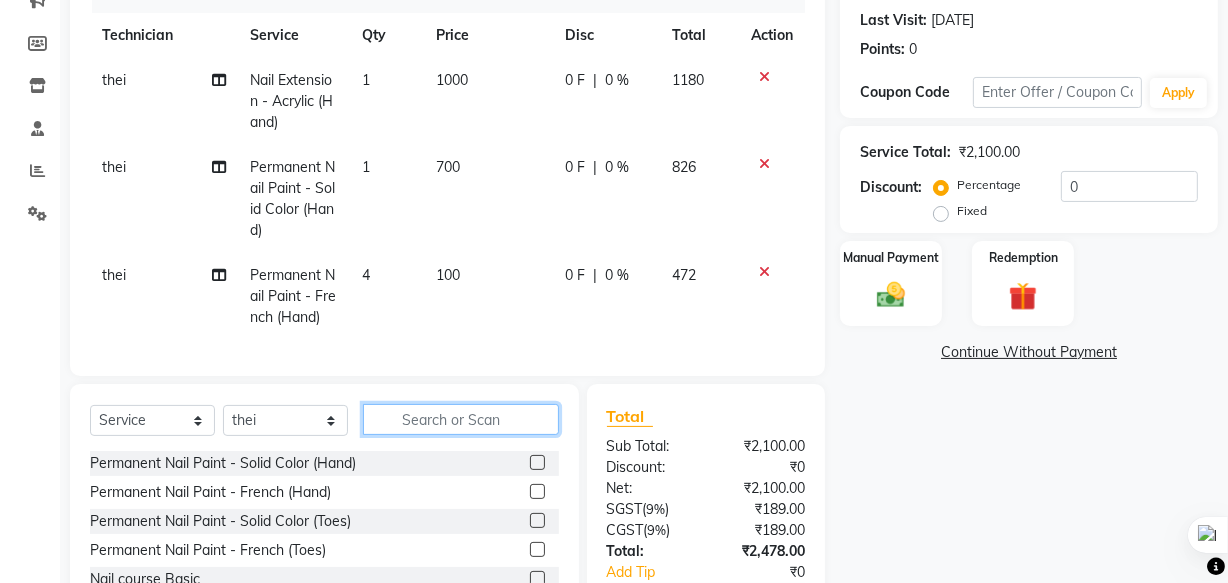 click 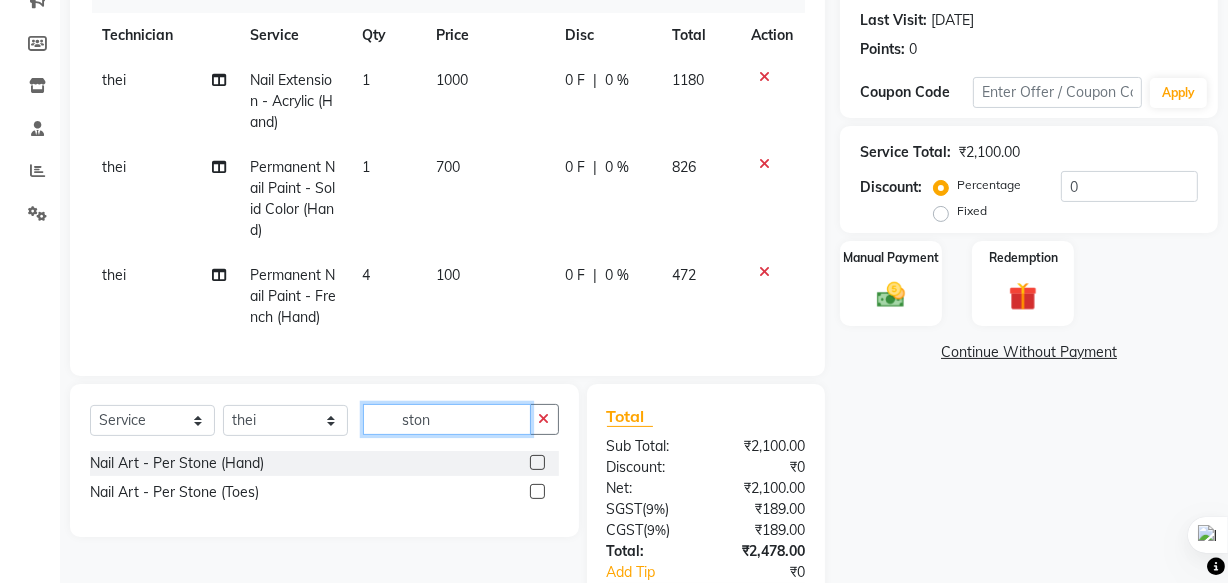 type on "ston" 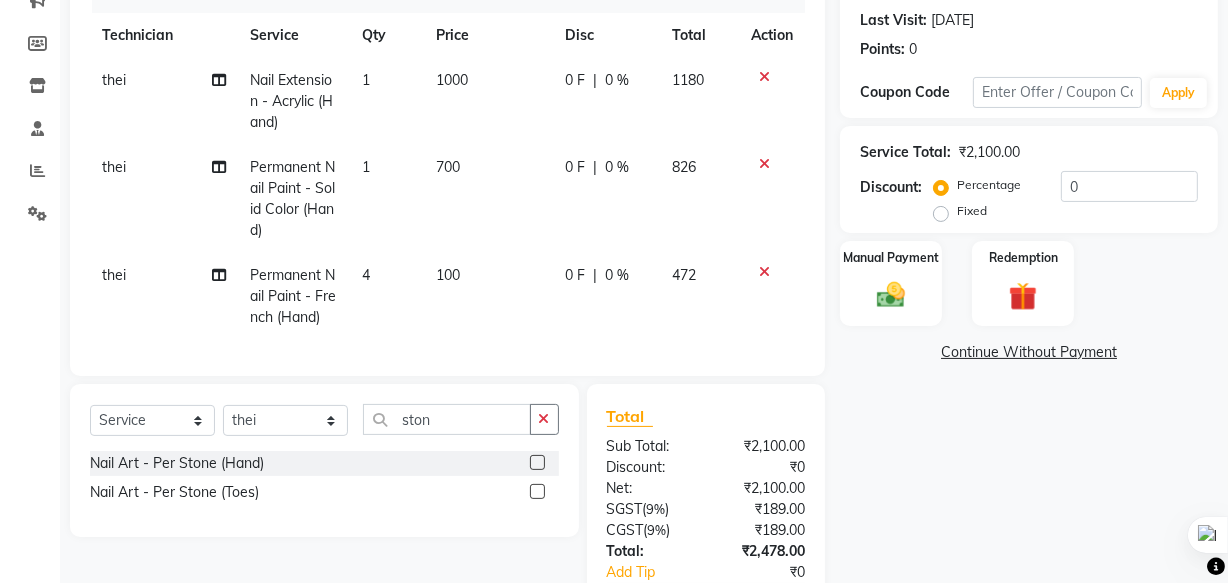 click 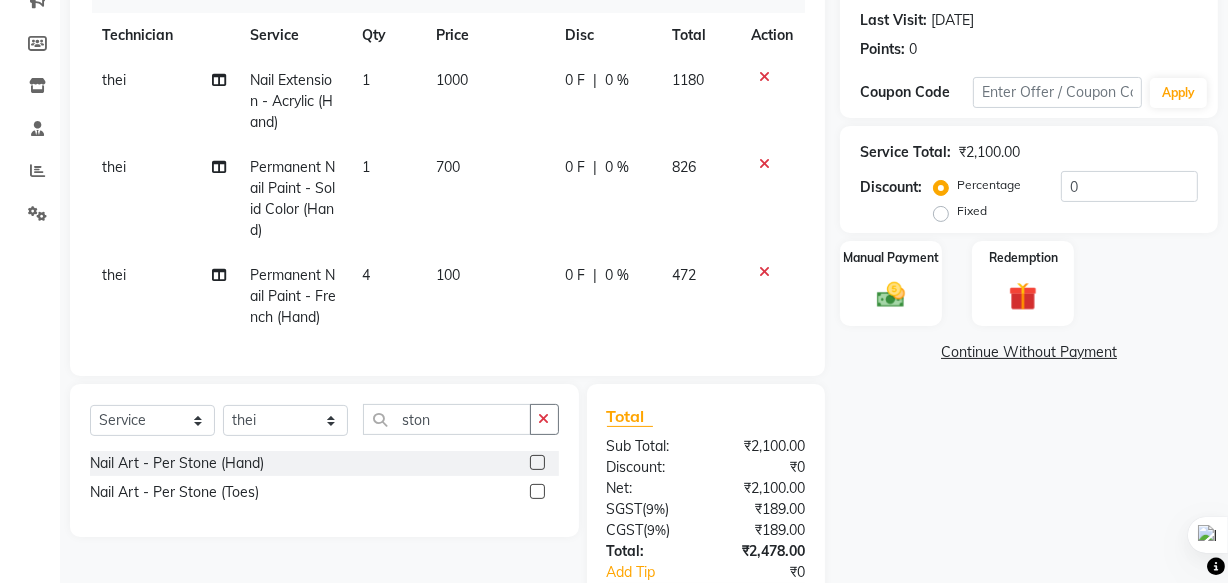 click at bounding box center [536, 463] 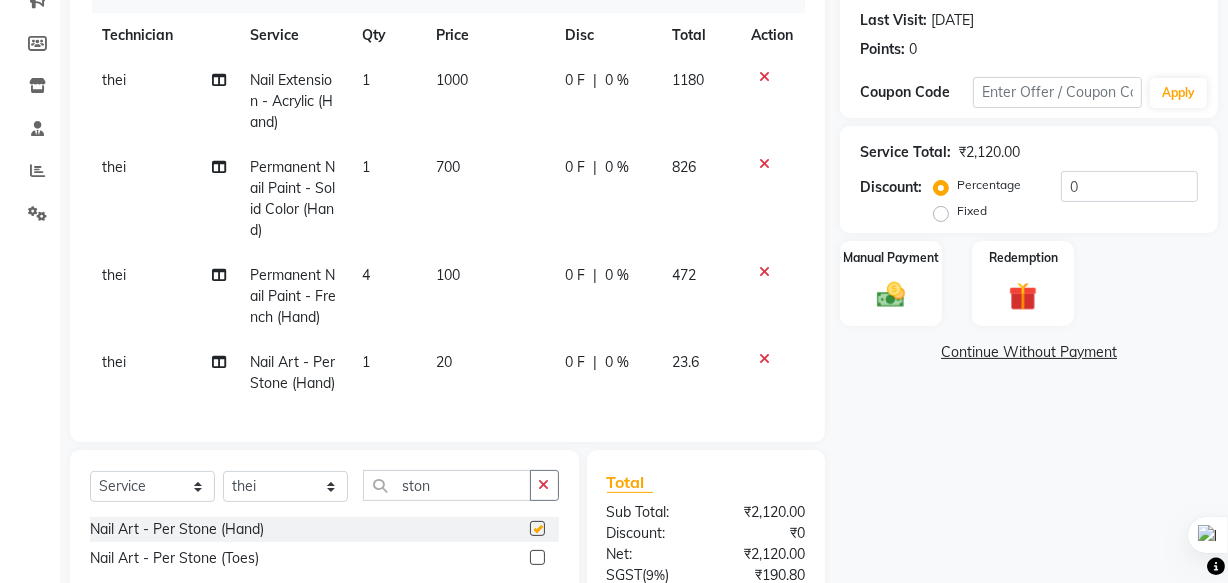 checkbox on "false" 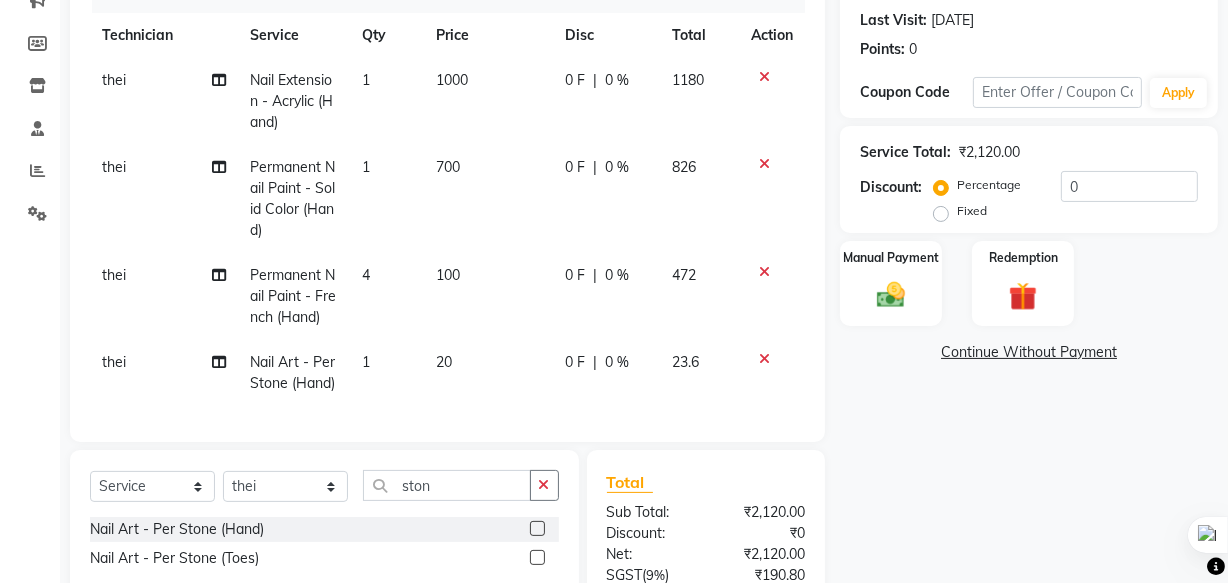 click on "1" 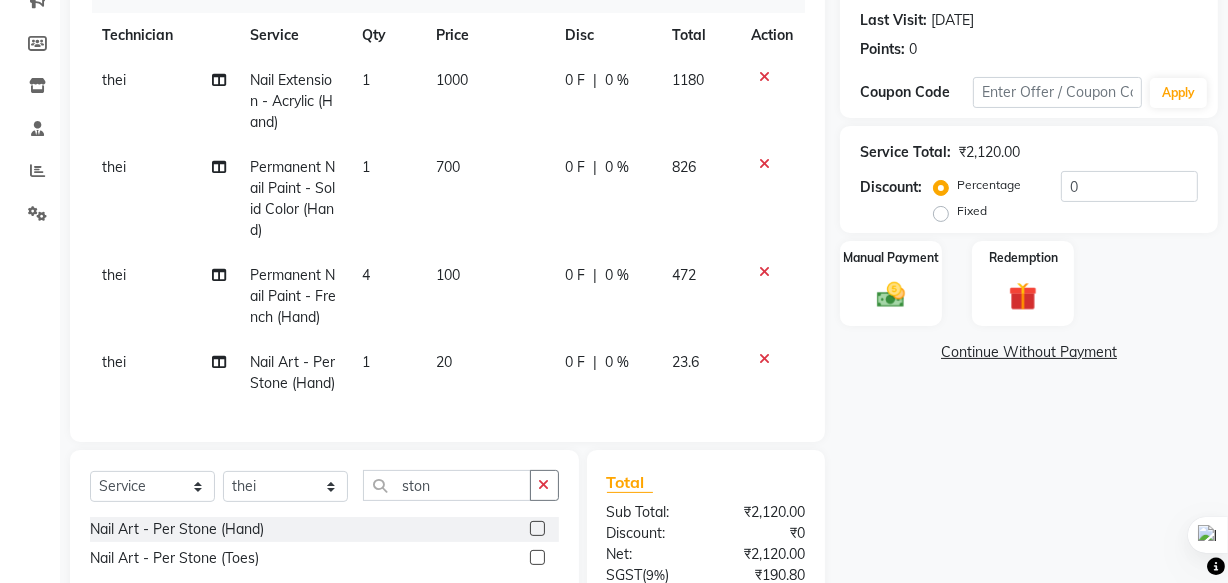 select on "71408" 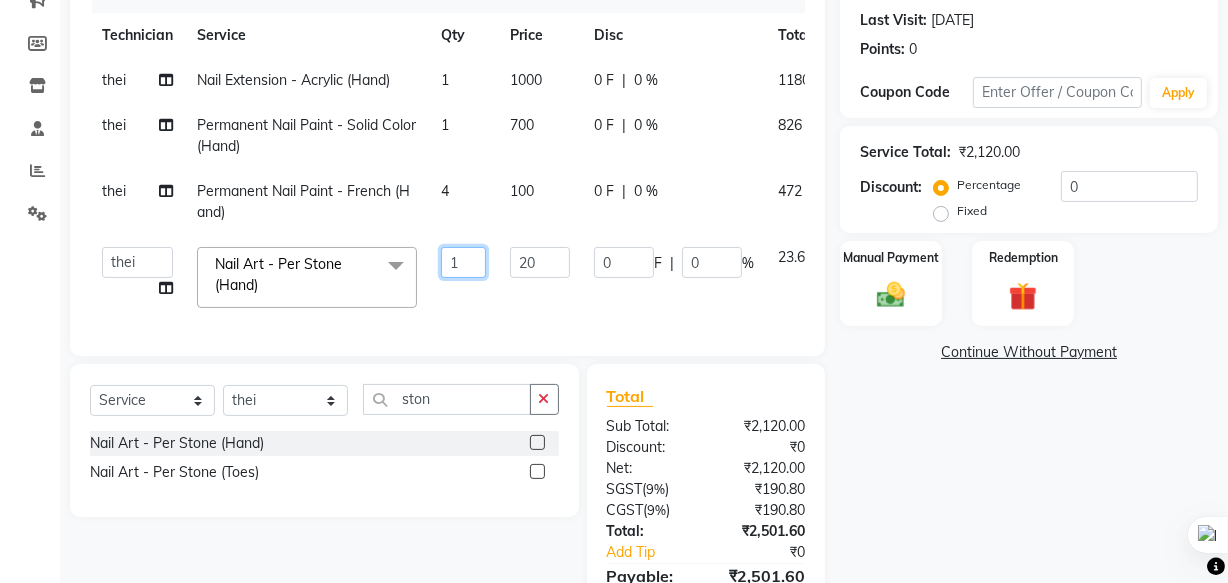 click on "1" 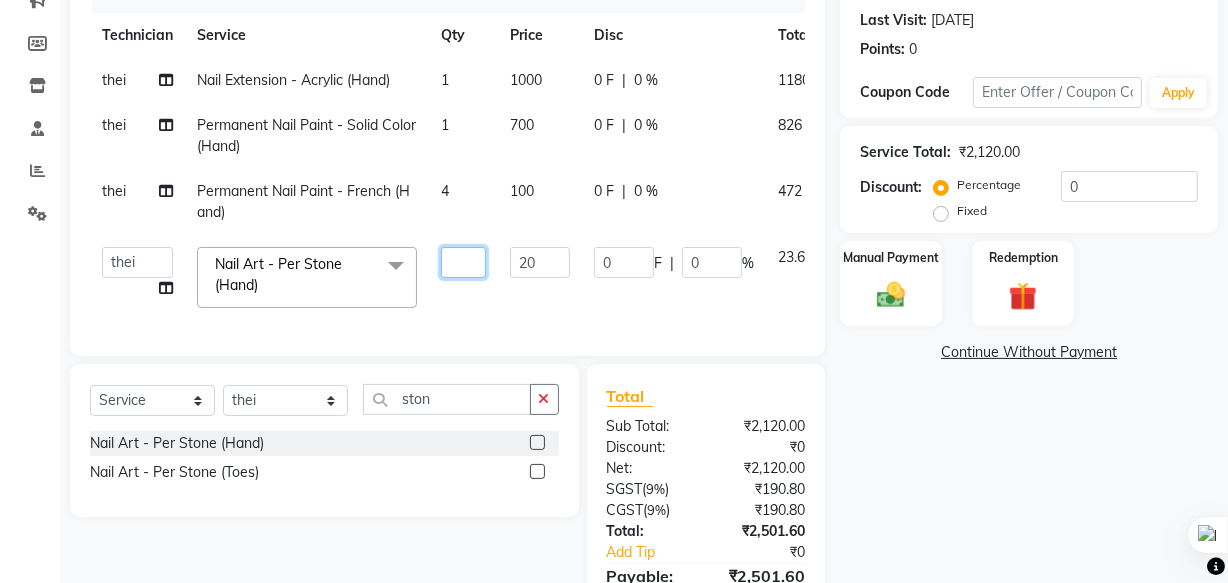 type on "4" 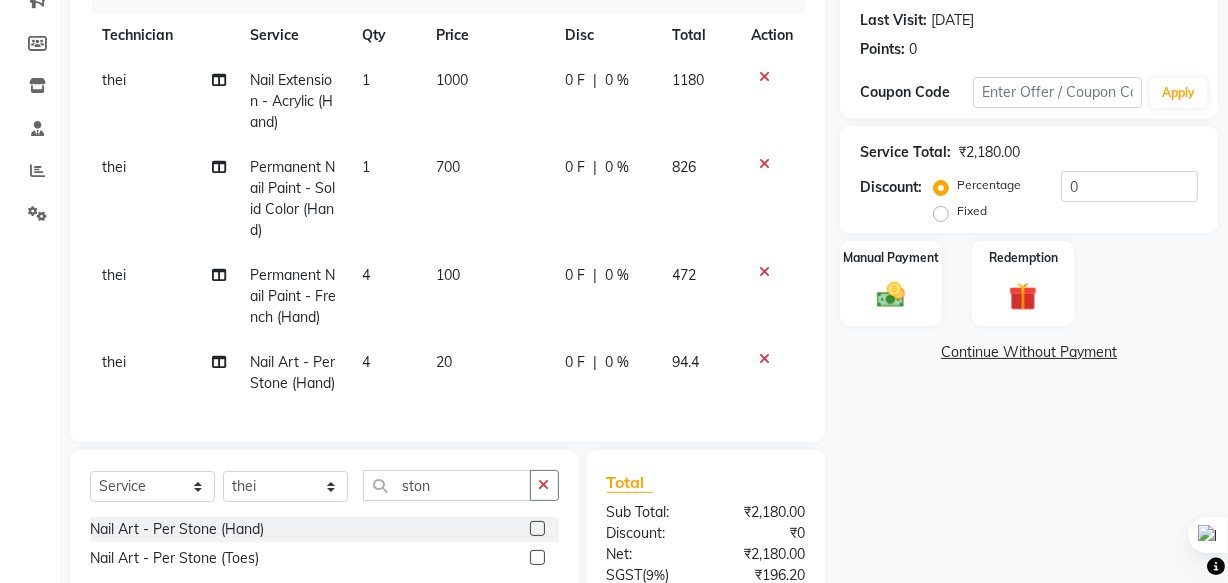 click on "4" 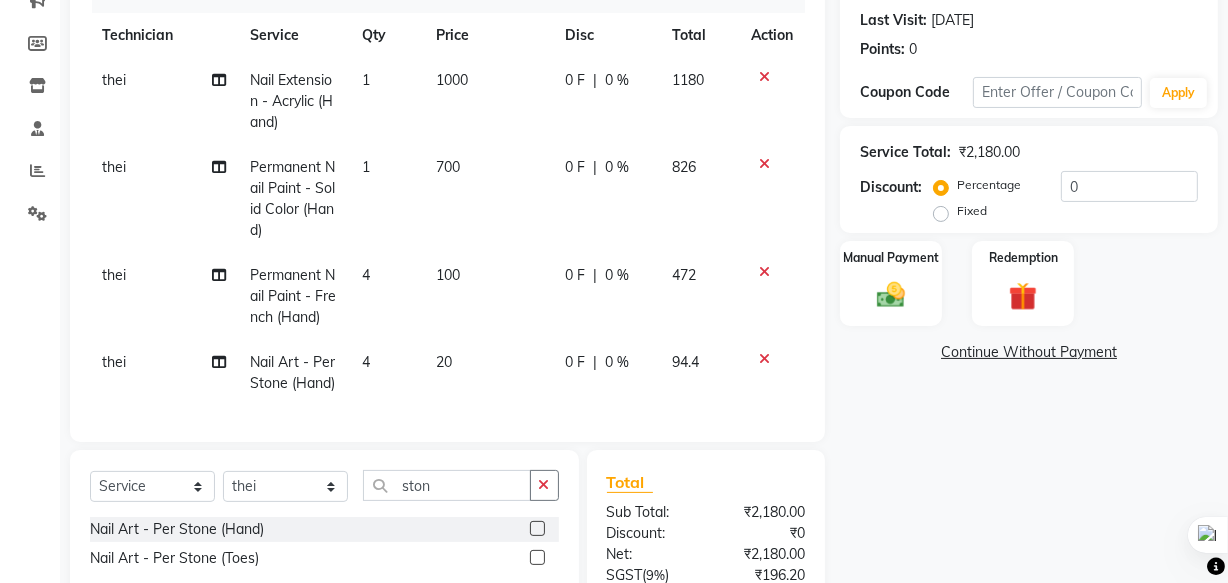 select on "71408" 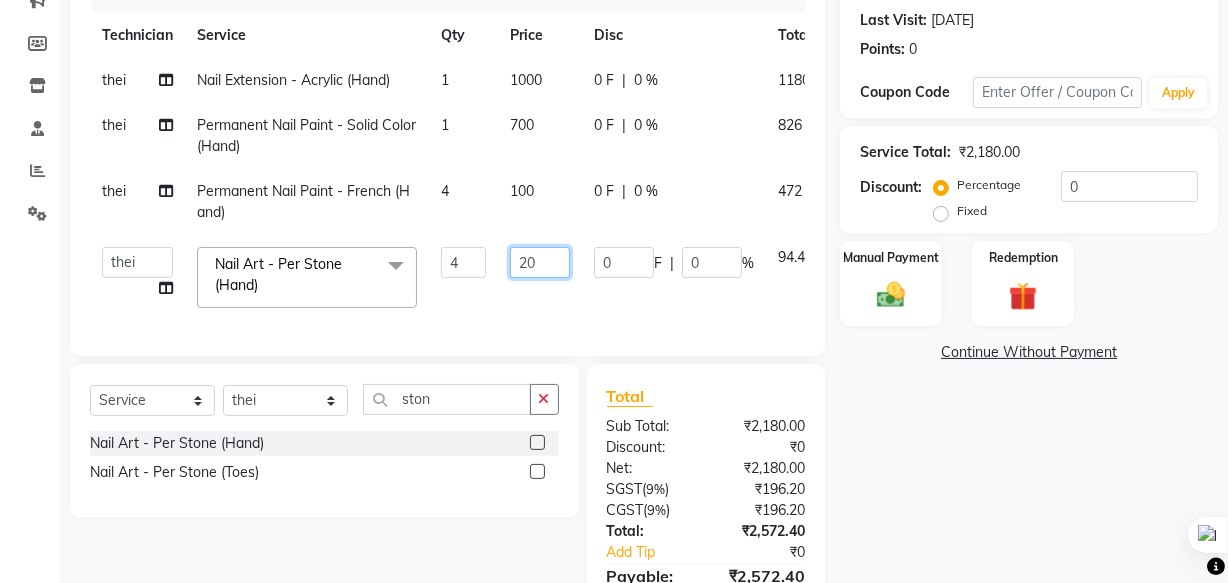 click on "20" 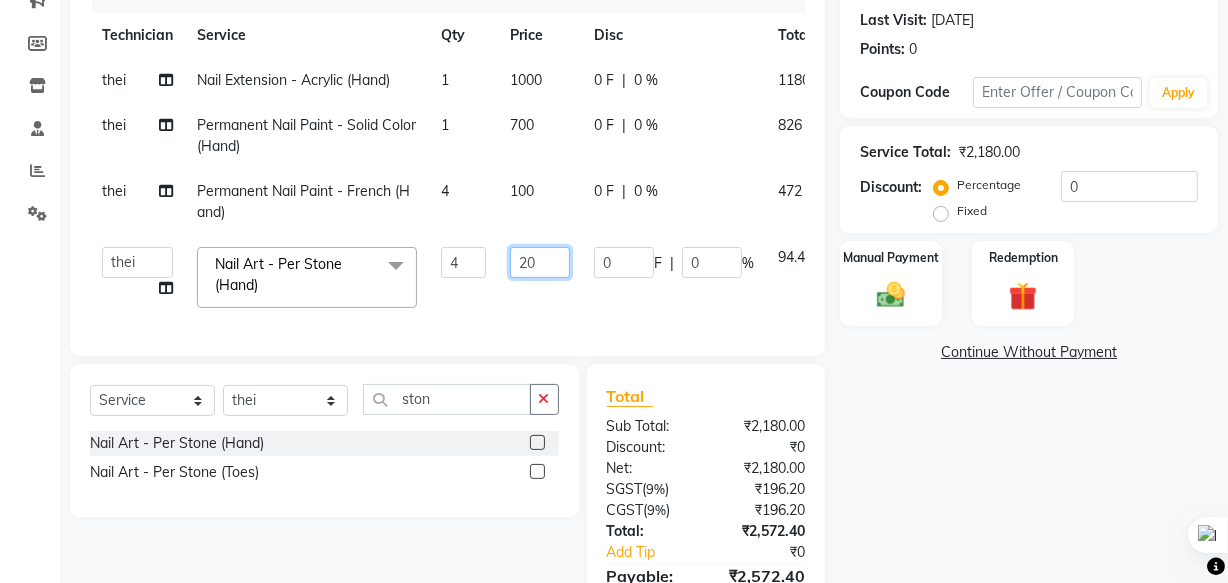 click on "20" 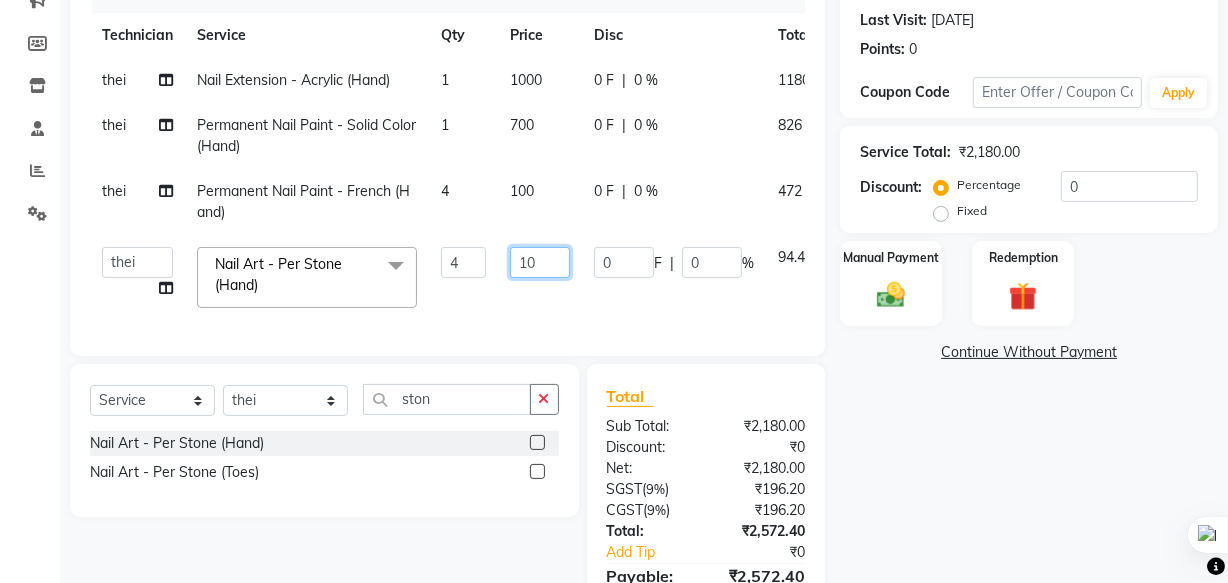 type on "100" 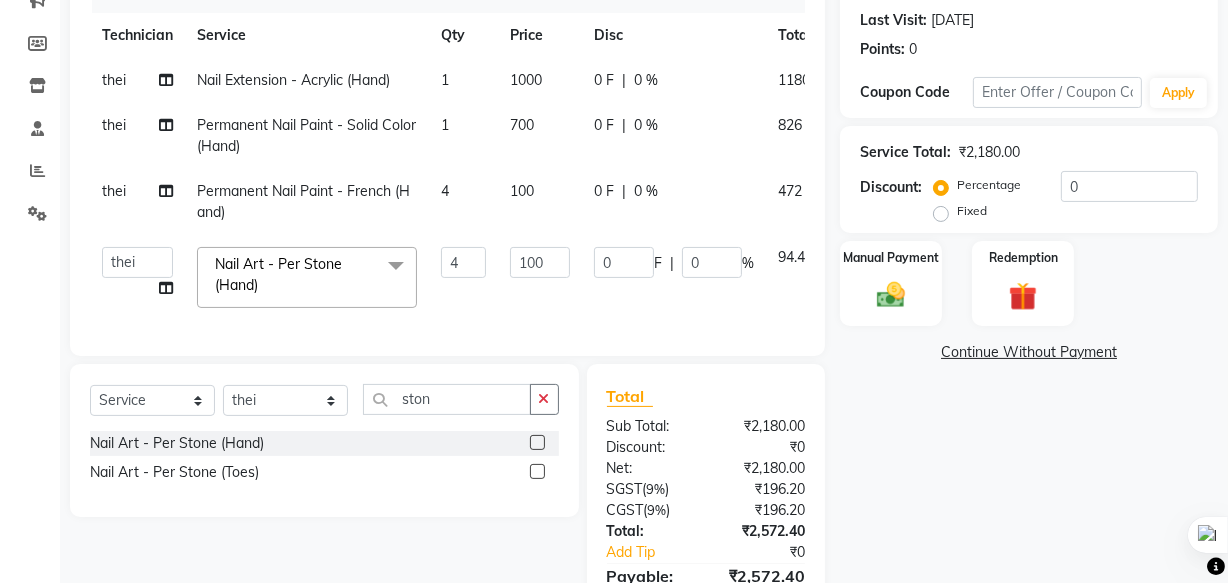 click on "thei Nail Extension - Acrylic (Hand) 1 1000 0 F | 0 % 1180 thei Permanent Nail Paint - Solid Color (Hand) 1 700 0 F | 0 % 826 thei Permanent Nail Paint - French (Hand) 4 100 0 F | 0 % 472  [PERSON_NAME] [PERSON_NAME] [PERSON_NAME] mam   Manager   [PERSON_NAME]   ringya   rishi   thei  Nail Art - Per Stone (Hand)  x Permanent Nail Paint - Solid Color (Hand) Permanent Nail Paint - French (Hand) Permanent Nail Paint - Solid Color (Toes) Permanent Nail Paint - French (Toes) Nail course Basic Nail Course Advance Permanent Nail Paint - Regular Polish Restoration - Gel (Hand) Restoration - Tip Replacement (Hand) Restoration - Touch -up (Hand) Restoration - Gel Color Changes (Hand) Restoration - Removal of Extension (Hand) Restoration - Removal of Nail Paint (Hand) Restoration - Gel (Toes) Restoration - Tip Replacement (Toes) Restoration - Touch -up (Toes) Restoration - Gel Color Changes (Toes) Restoration - Removal of Extension (Toes) Restoration - Removal of Nail Paint (Toes) Gel polish removal Manicure  - Classic 4" 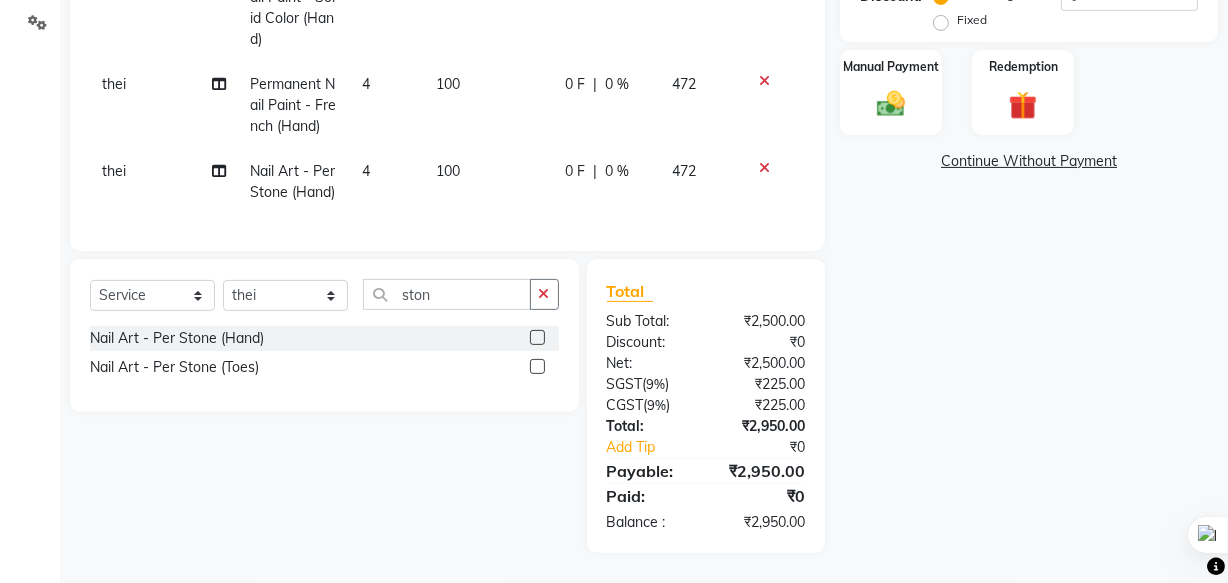 scroll, scrollTop: 478, scrollLeft: 0, axis: vertical 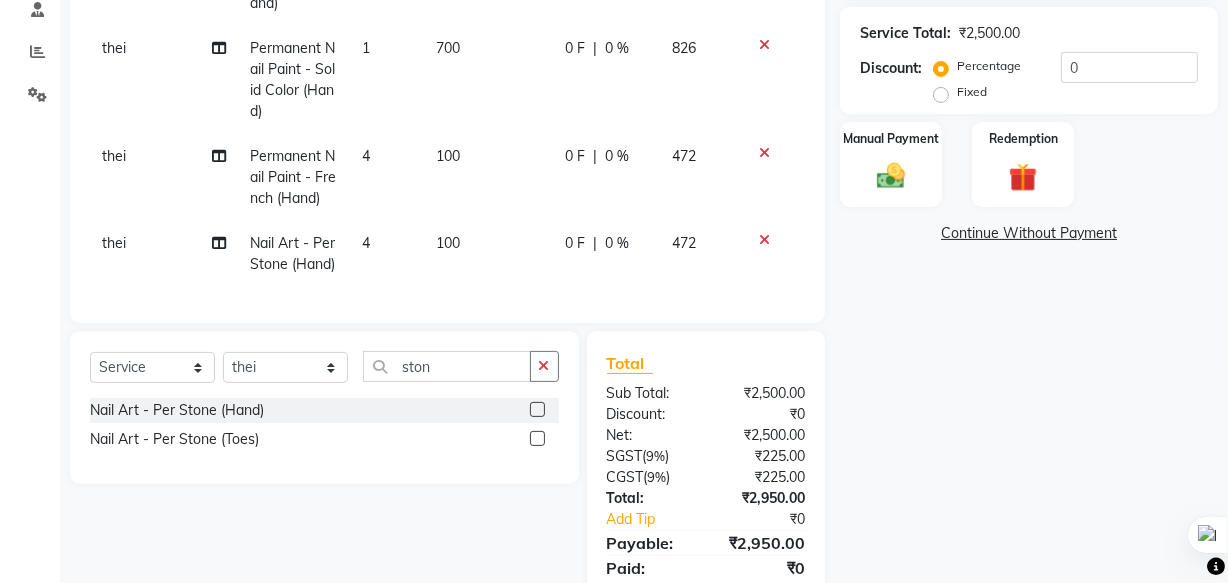 select on "71408" 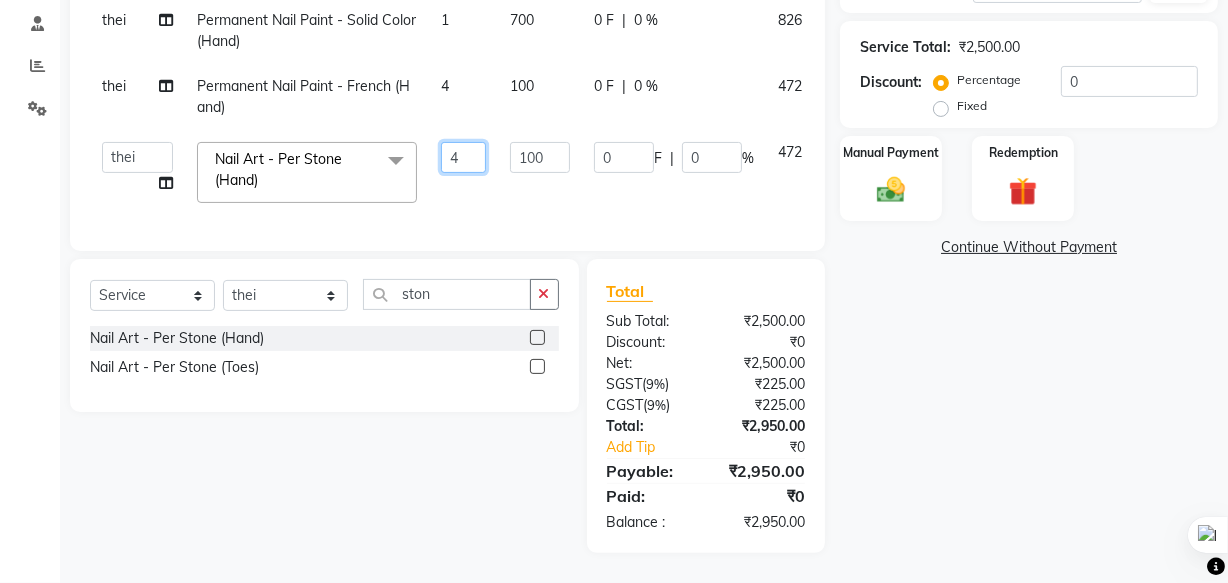 click on "4" 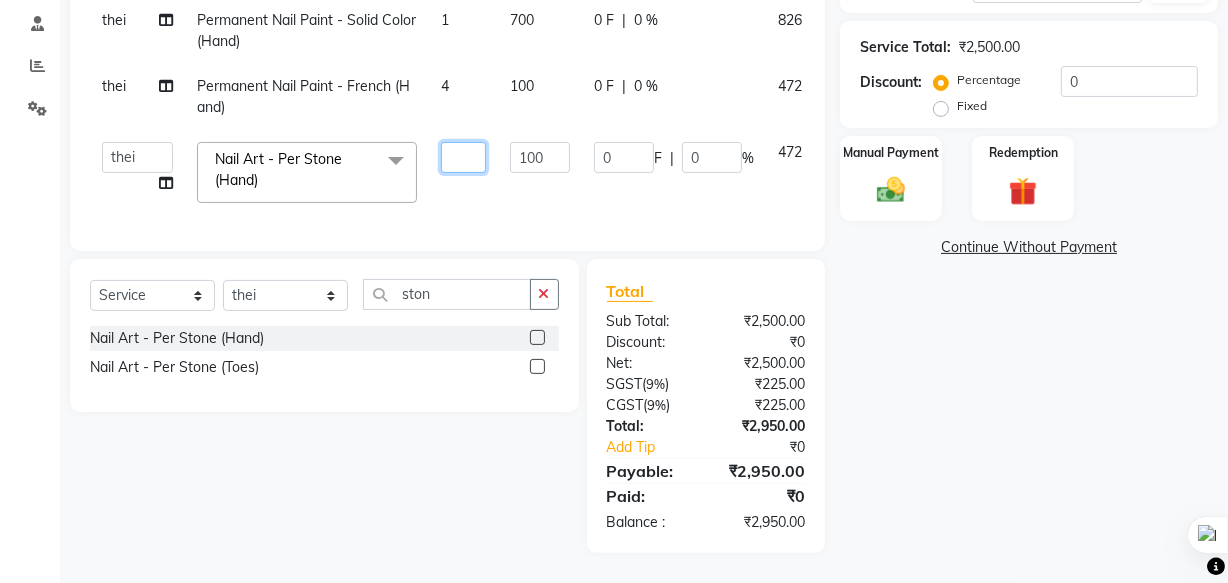 type on "3" 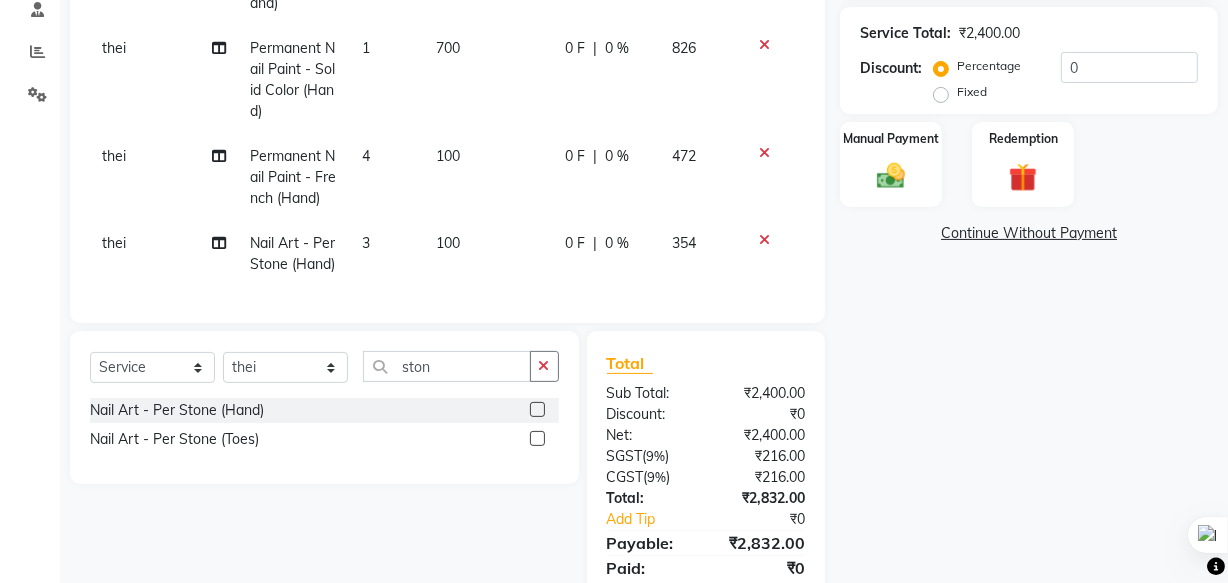 click on "thei Nail Extension - Acrylic (Hand) 1 1000 0 F | 0 % 1180 thei Permanent Nail Paint - Solid Color (Hand) 1 700 0 F | 0 % 826 thei Permanent Nail Paint - French (Hand) 4 100 0 F | 0 % 472 thei Nail Art - Per Stone (Hand) 3 100 0 F | 0 % 354" 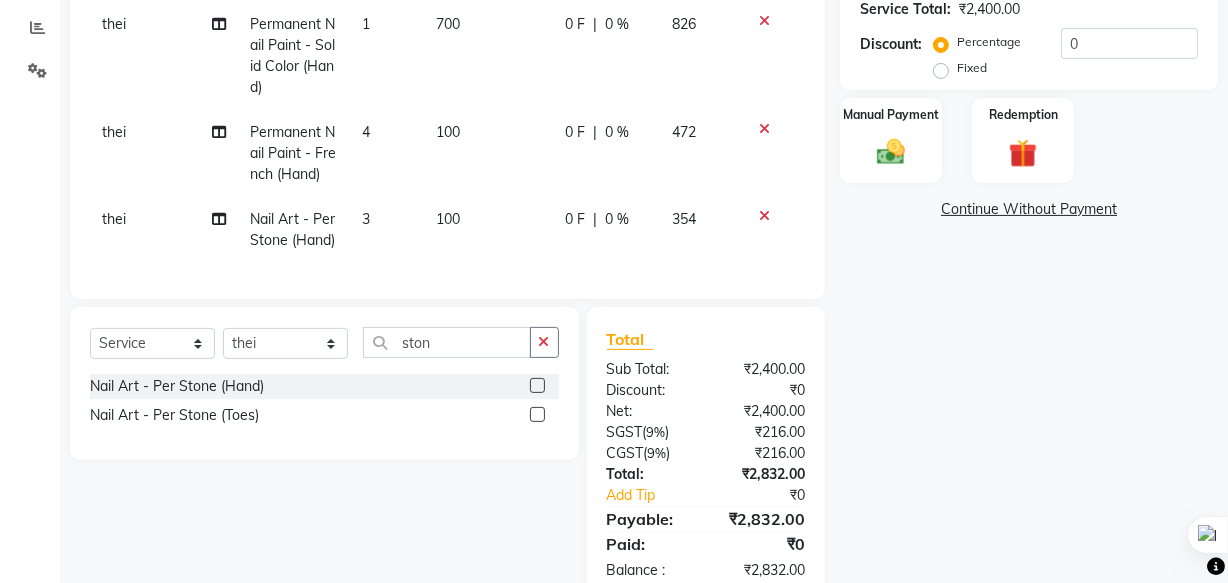 scroll, scrollTop: 114, scrollLeft: 0, axis: vertical 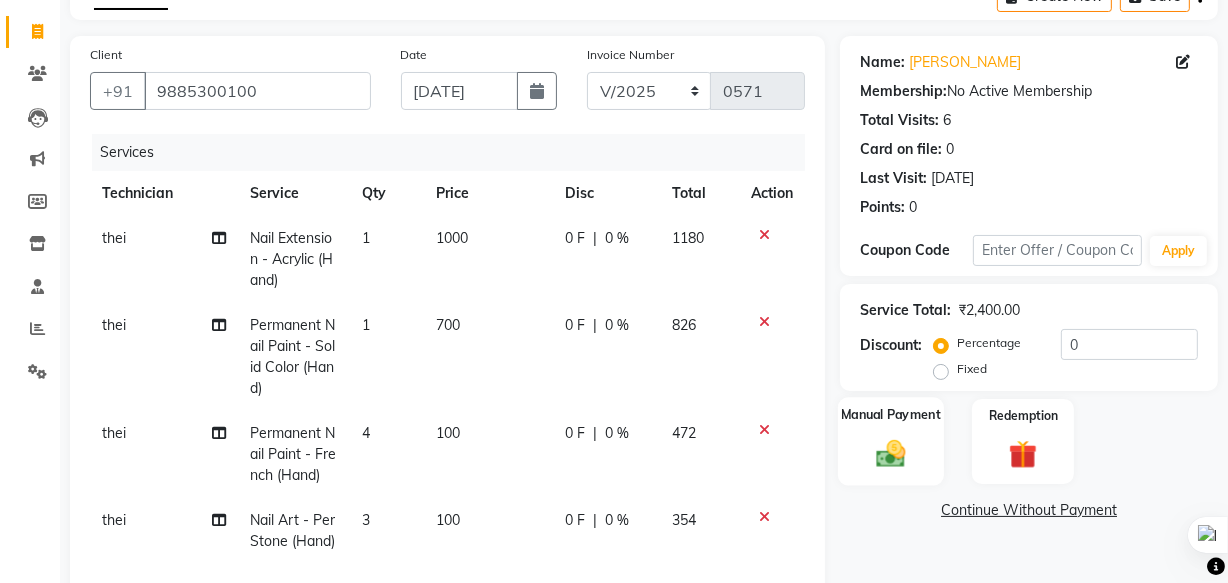 click 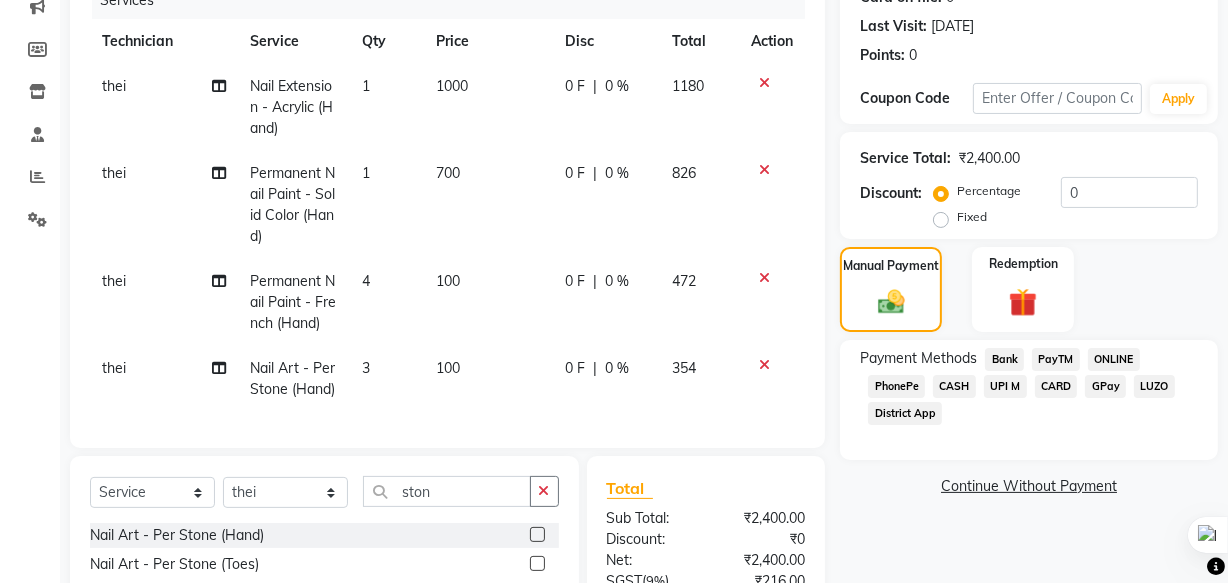 scroll, scrollTop: 454, scrollLeft: 0, axis: vertical 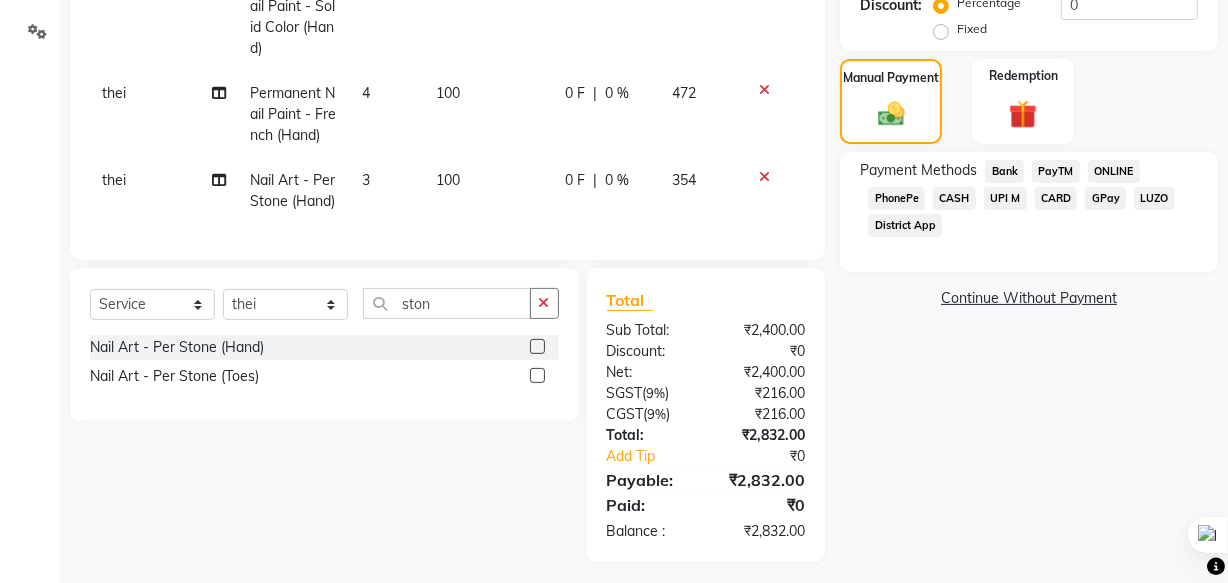 click on "CARD" 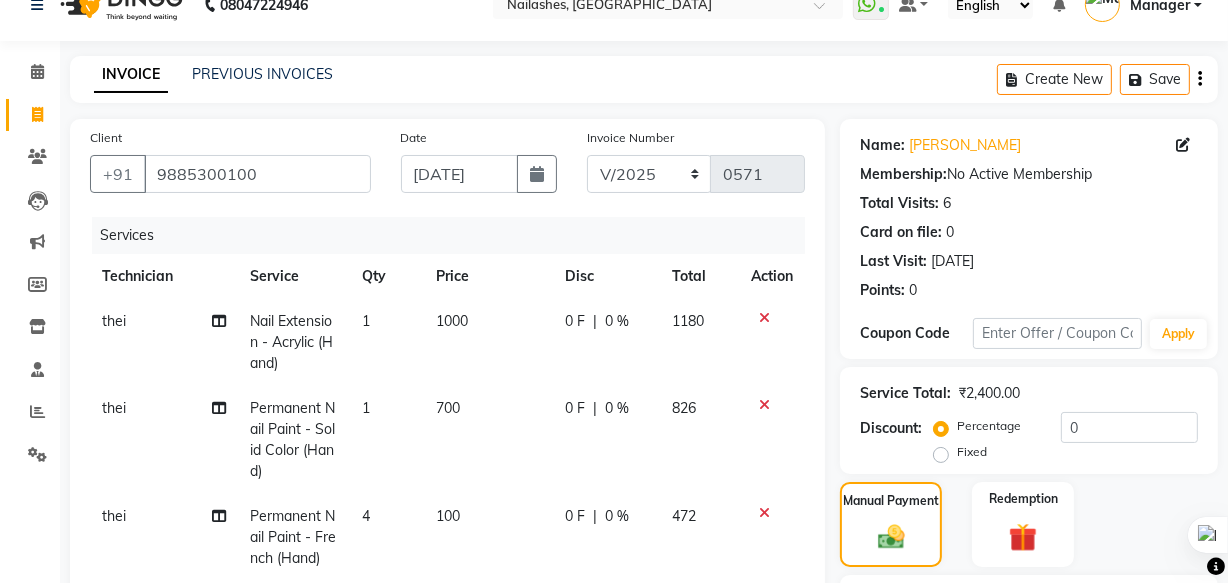 scroll, scrollTop: 0, scrollLeft: 0, axis: both 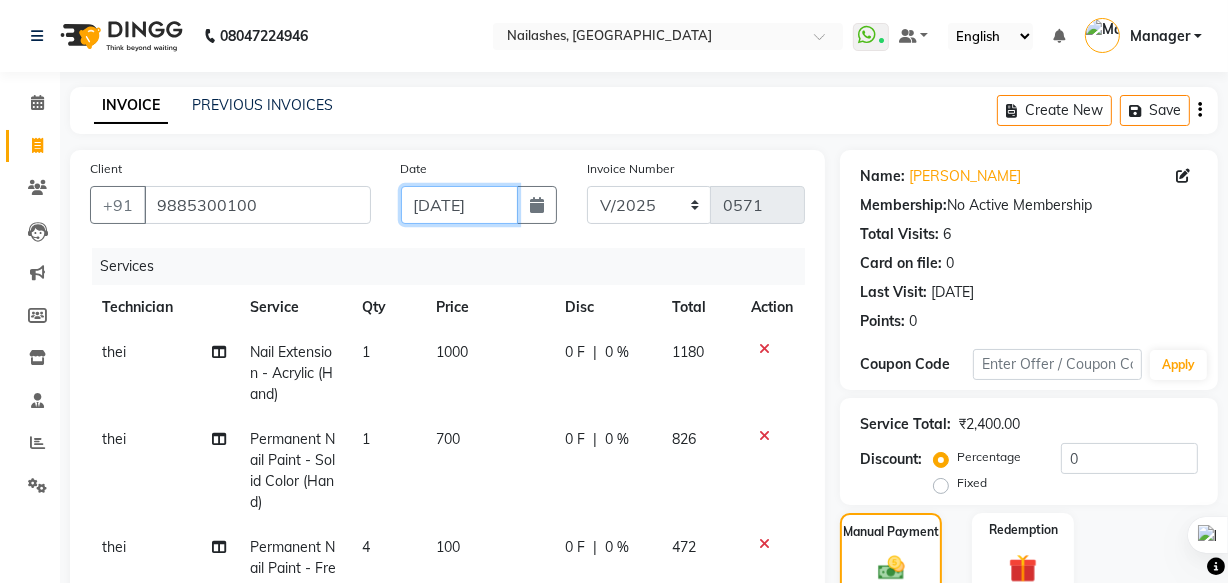 click on "[DATE]" 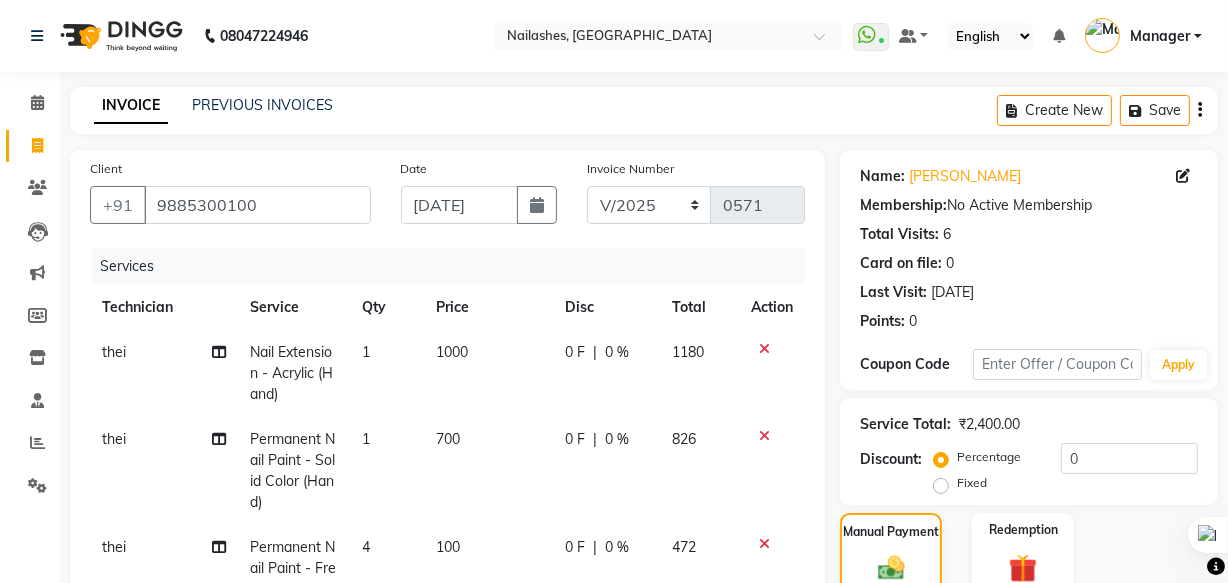 select on "7" 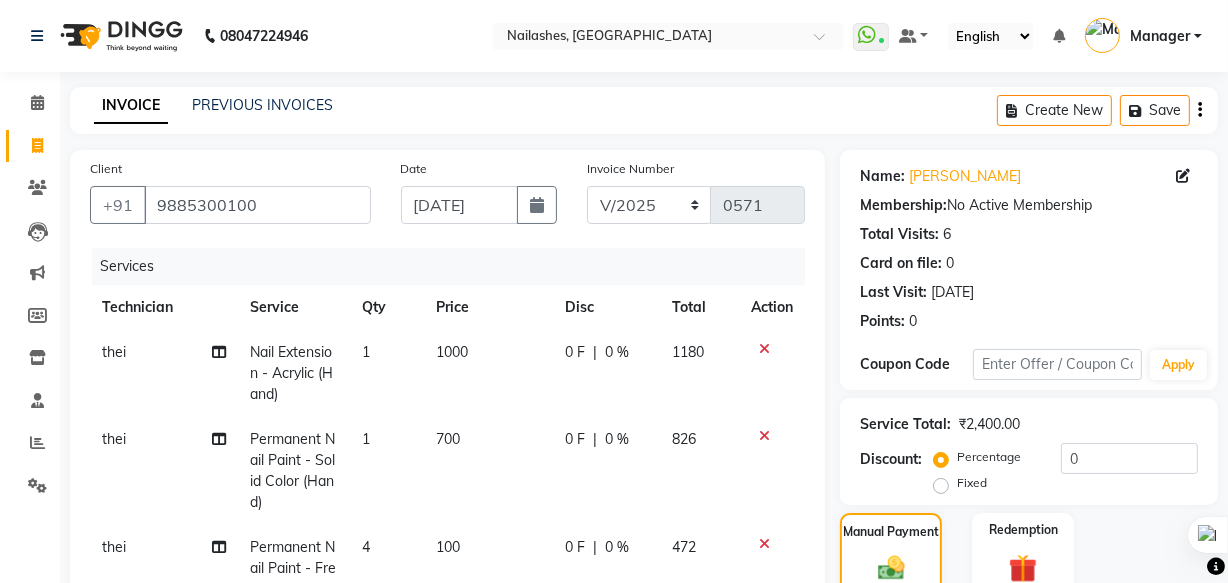 select on "2025" 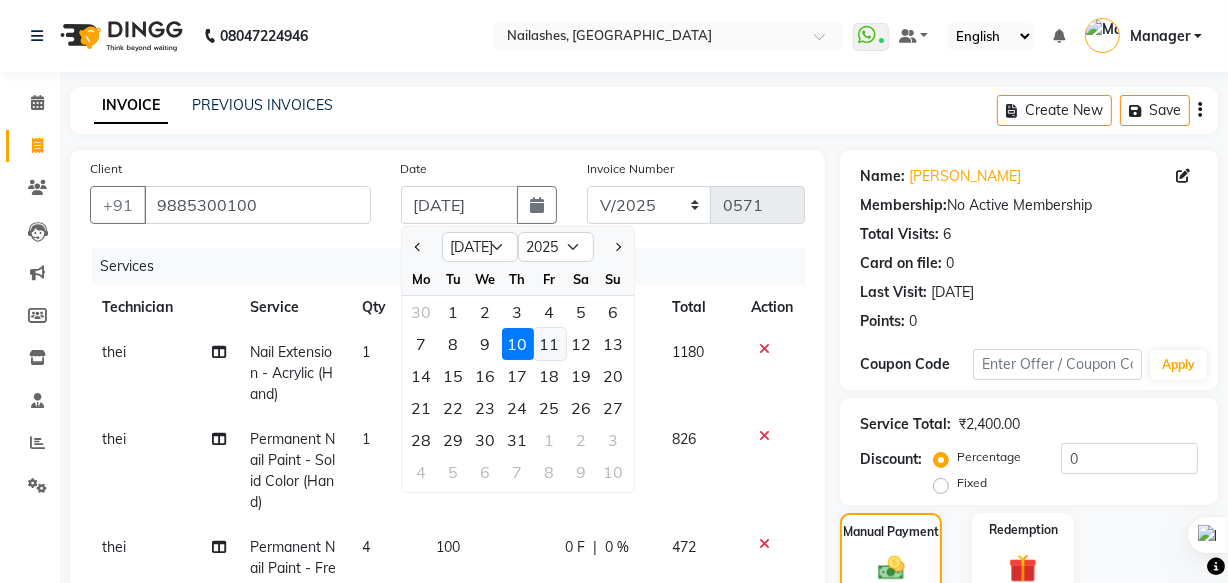 click on "11" 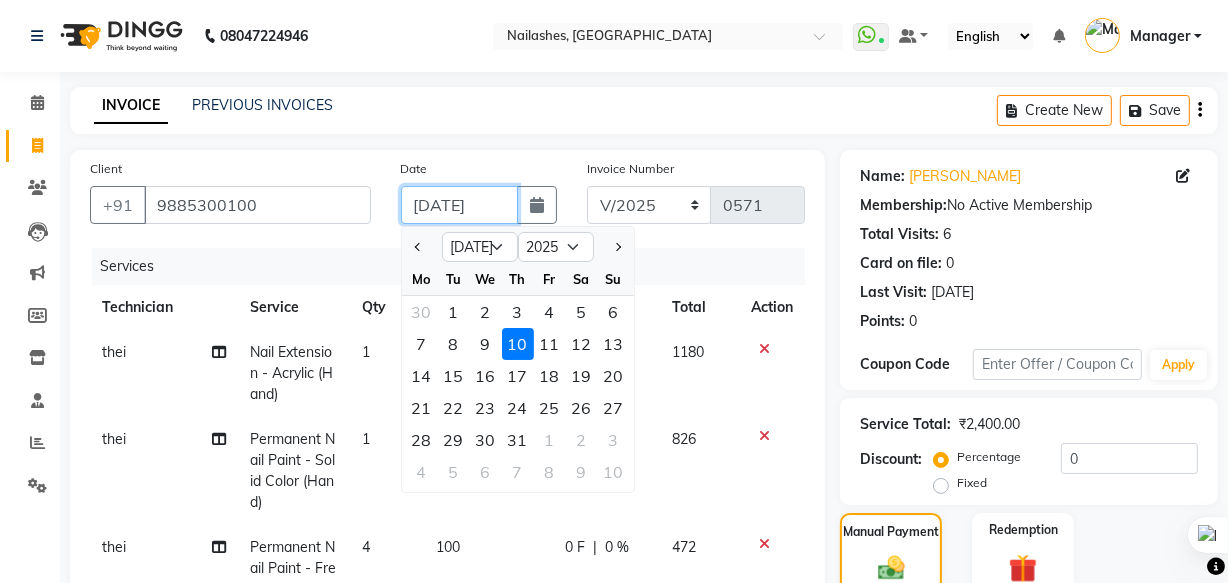 type on "[DATE]" 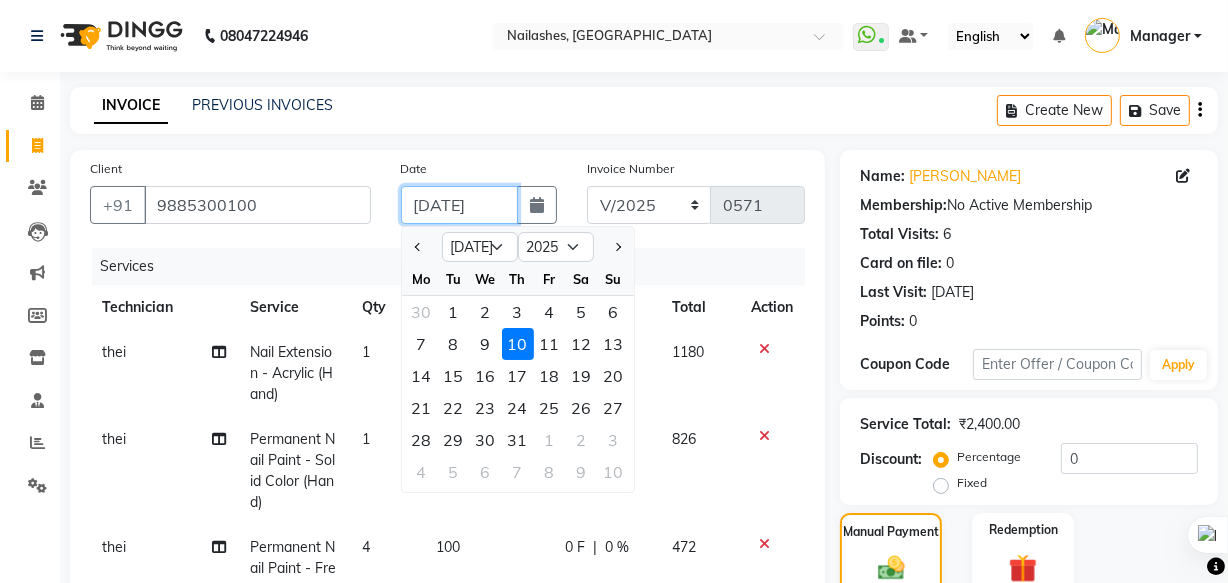 select on "5760" 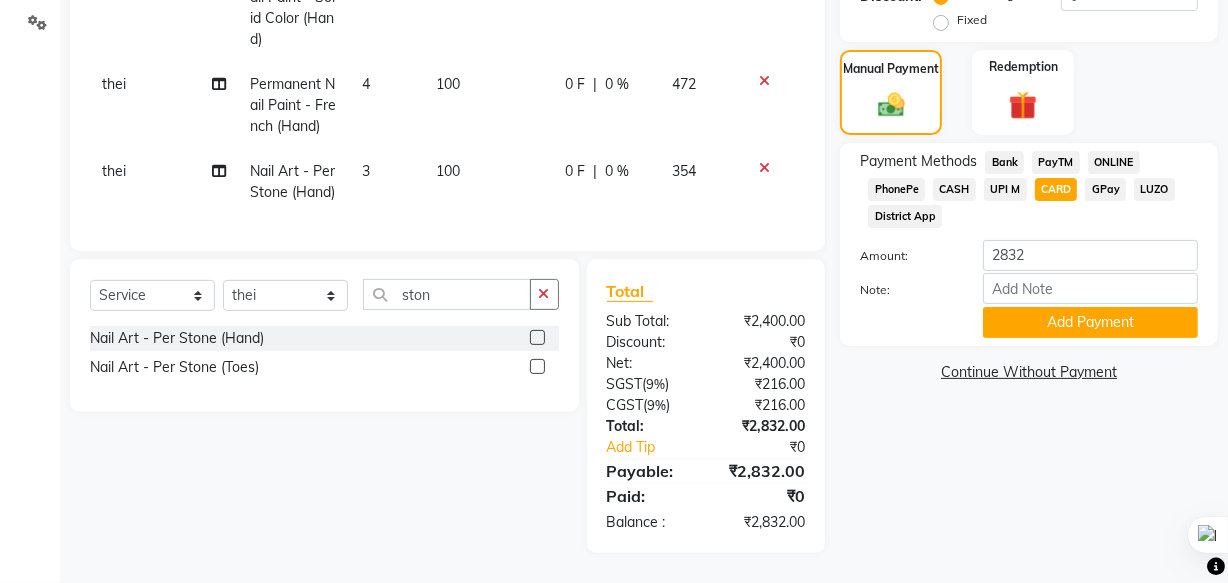 scroll, scrollTop: 478, scrollLeft: 0, axis: vertical 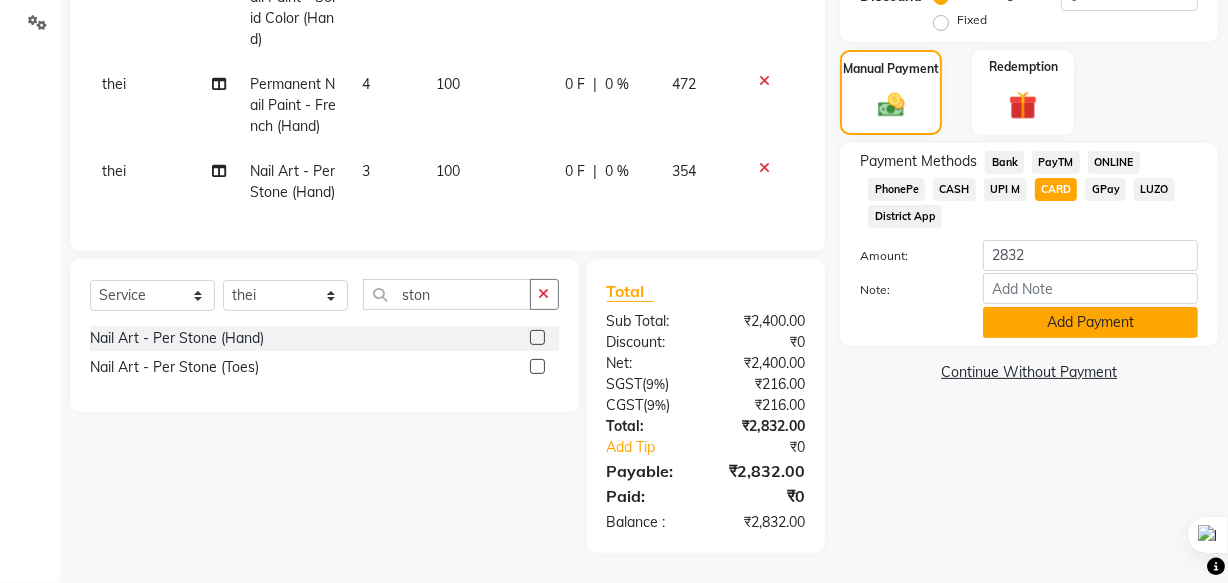 click on "Add Payment" 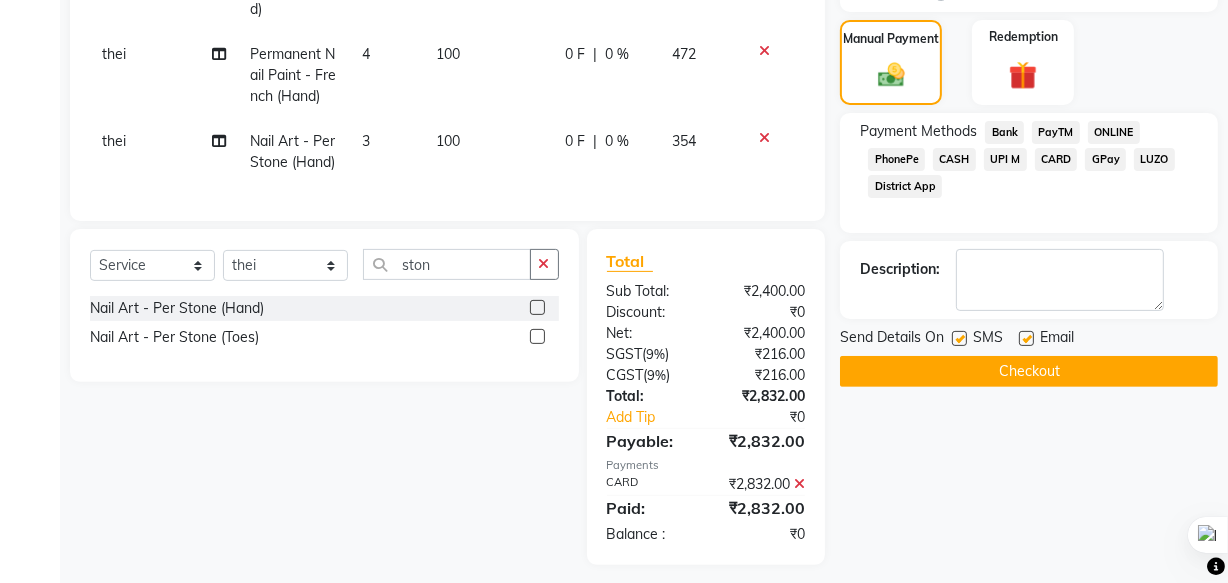scroll, scrollTop: 520, scrollLeft: 0, axis: vertical 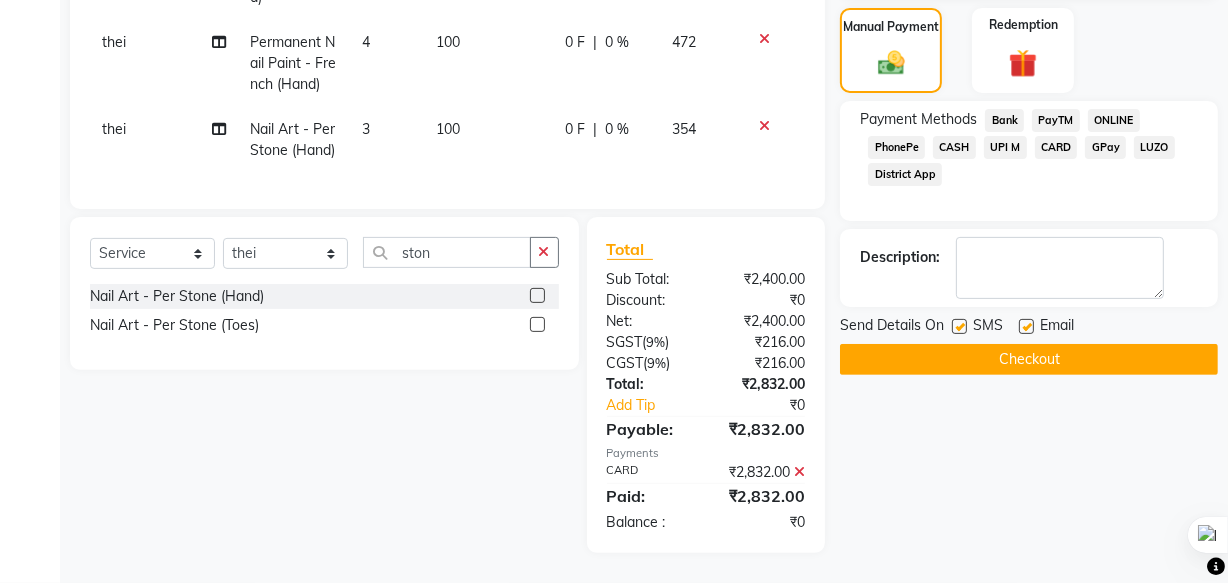 click on "Checkout" 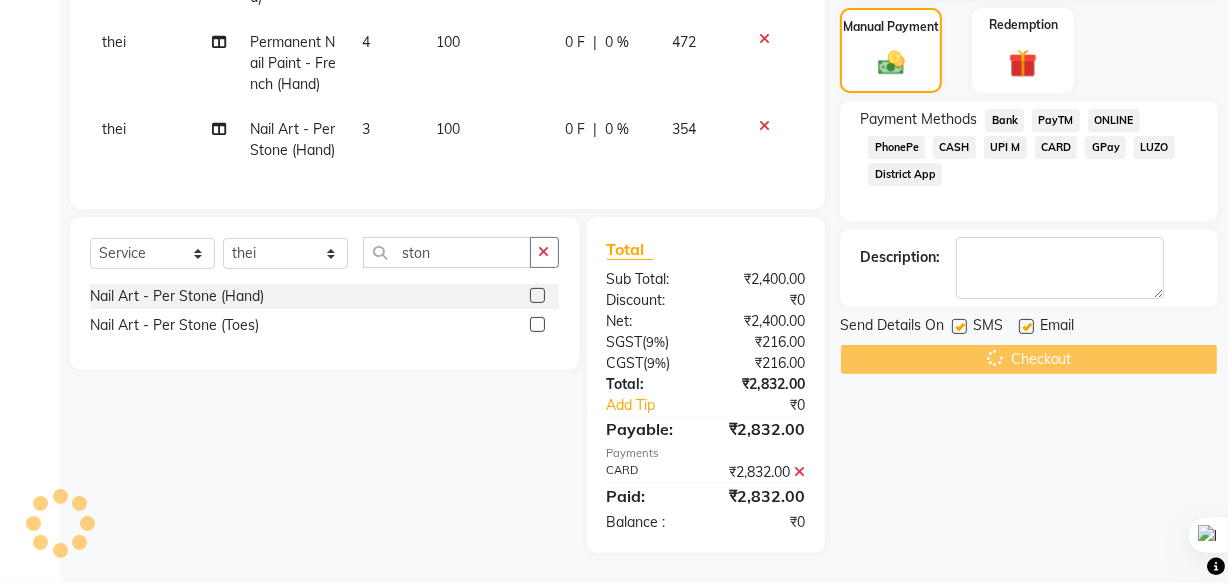 scroll, scrollTop: 0, scrollLeft: 0, axis: both 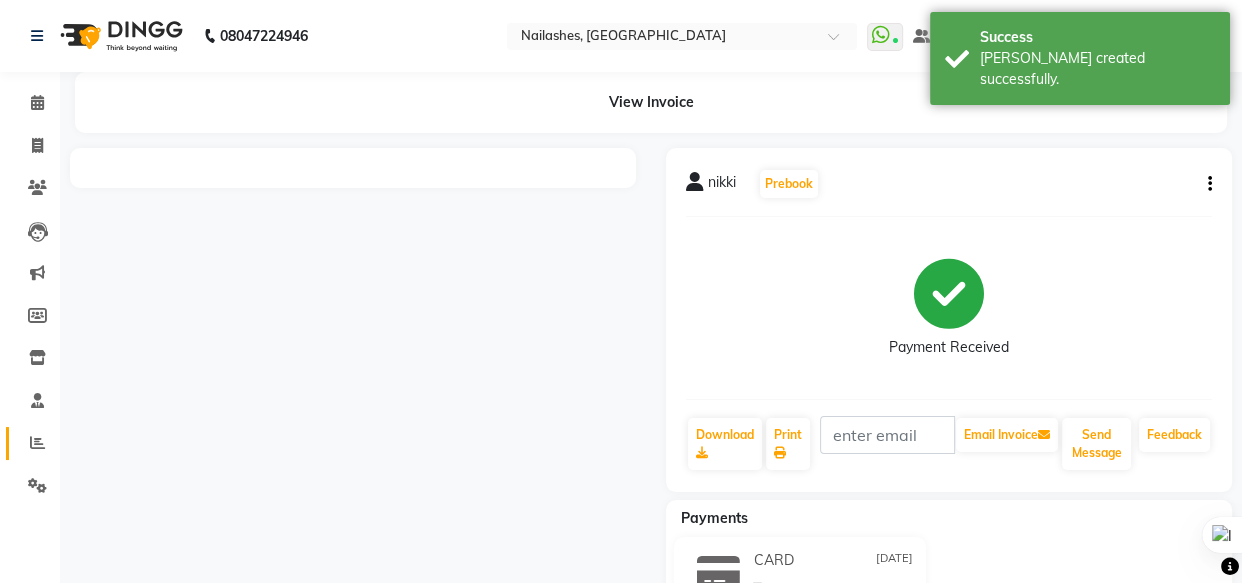 click on "Reports" 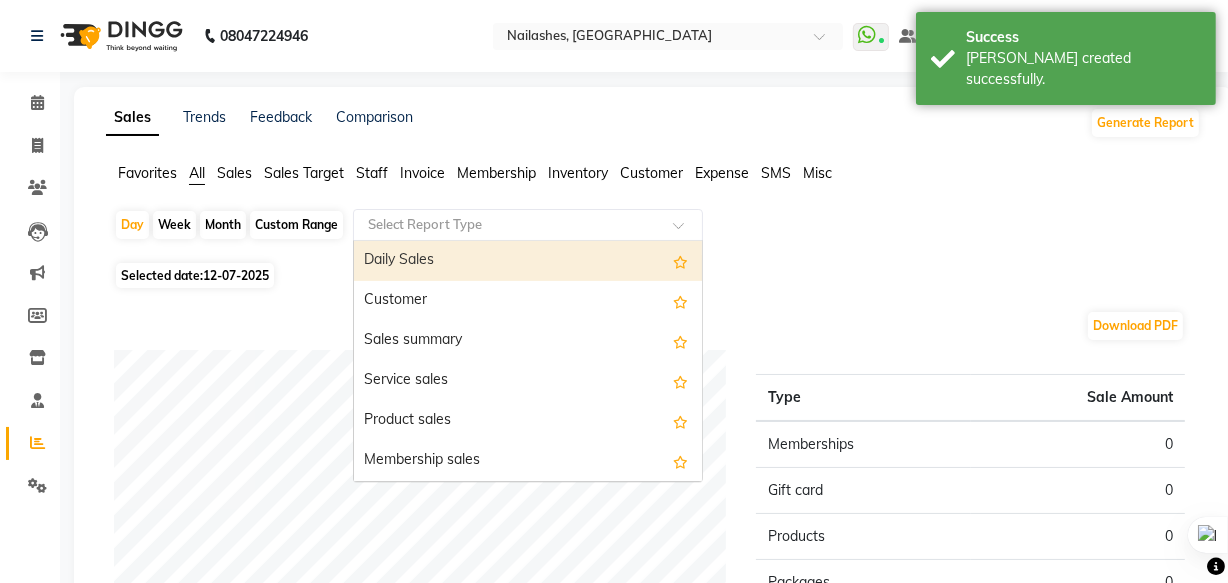 click on "Select Report Type" 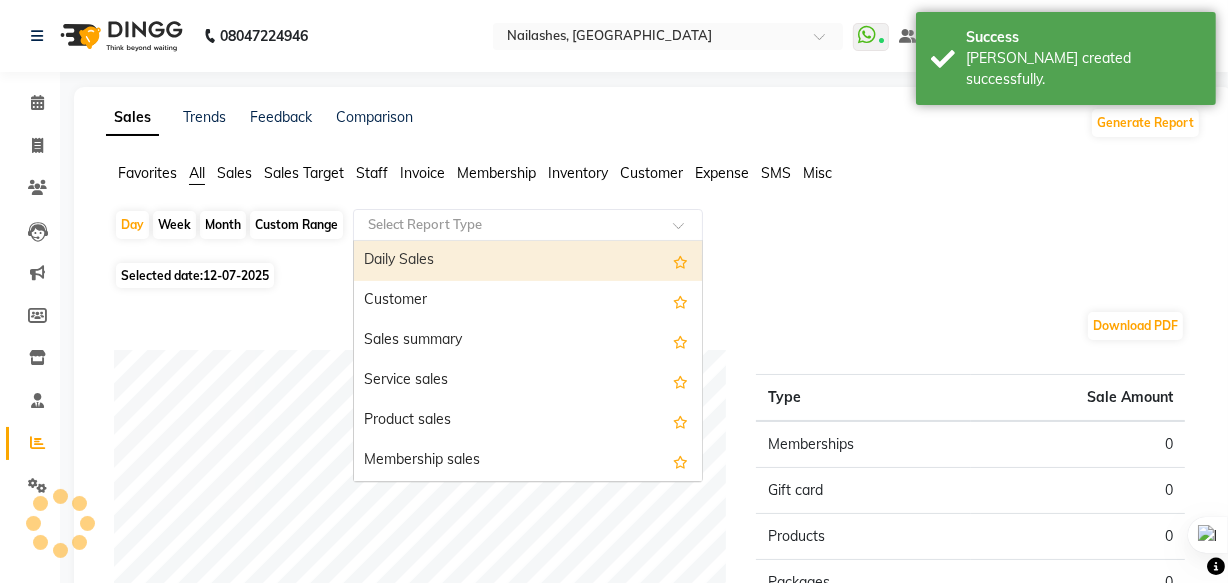 click on "Selected date:  [DATE]" 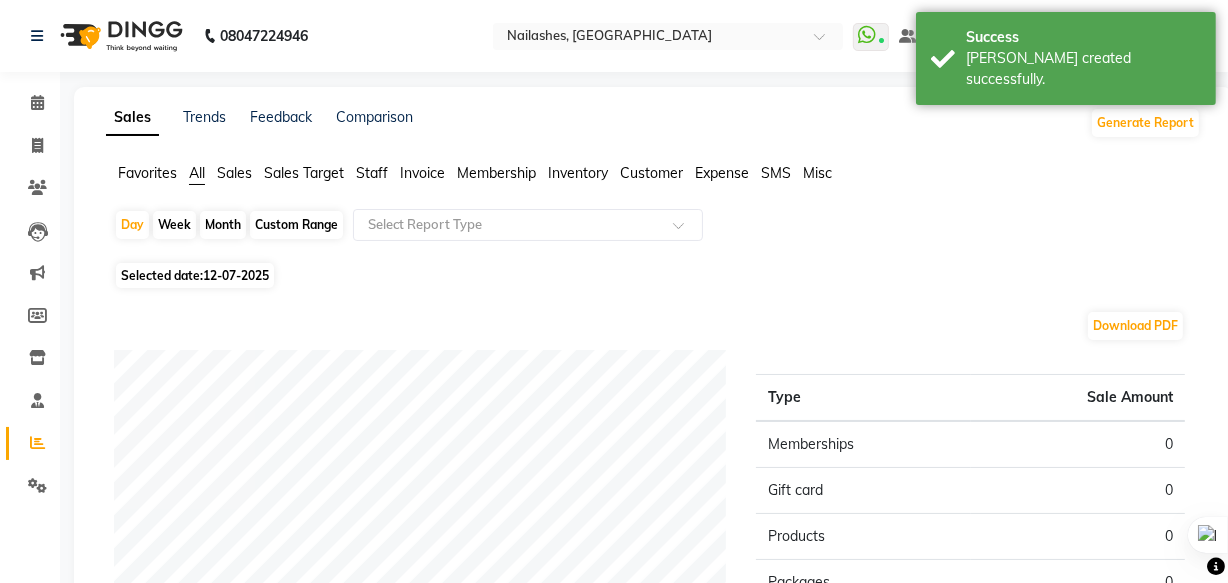 click on "12-07-2025" 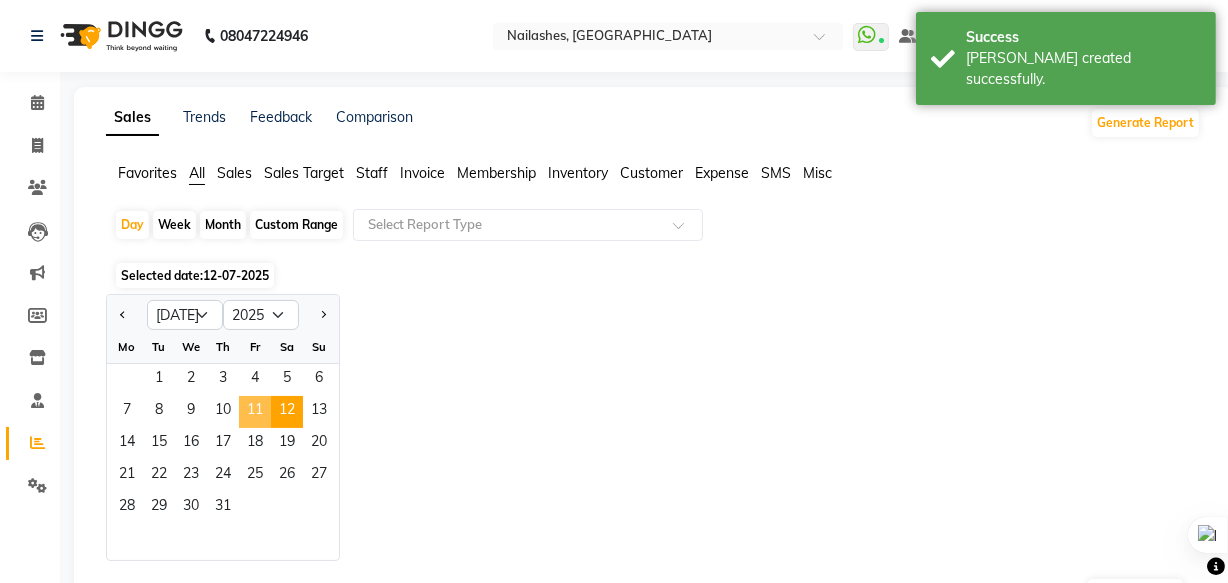 click on "11" 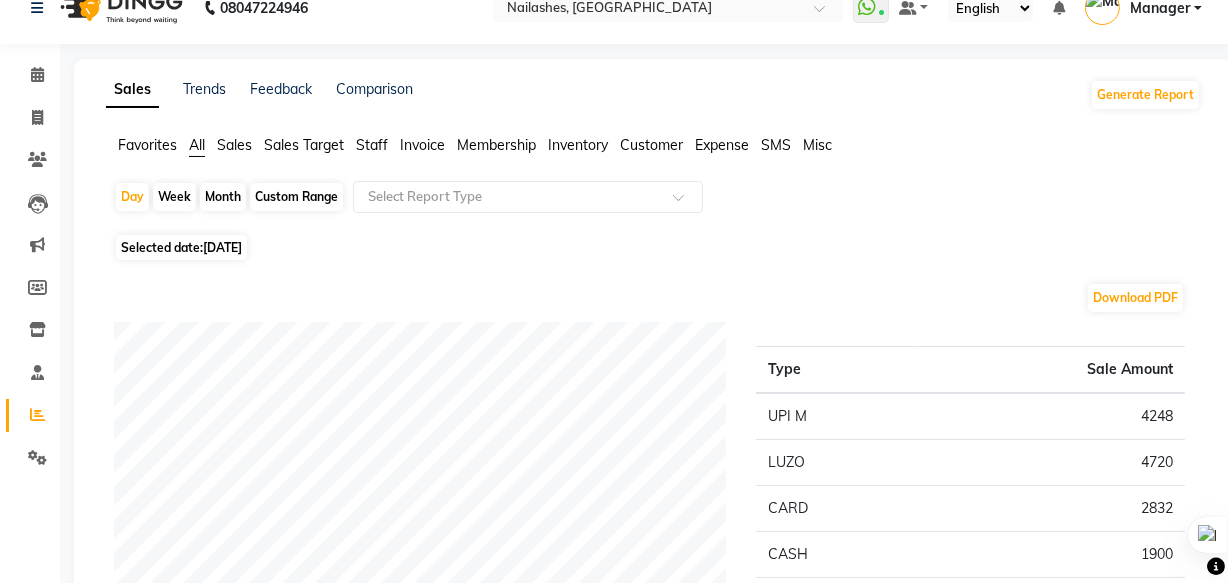 scroll, scrollTop: 0, scrollLeft: 0, axis: both 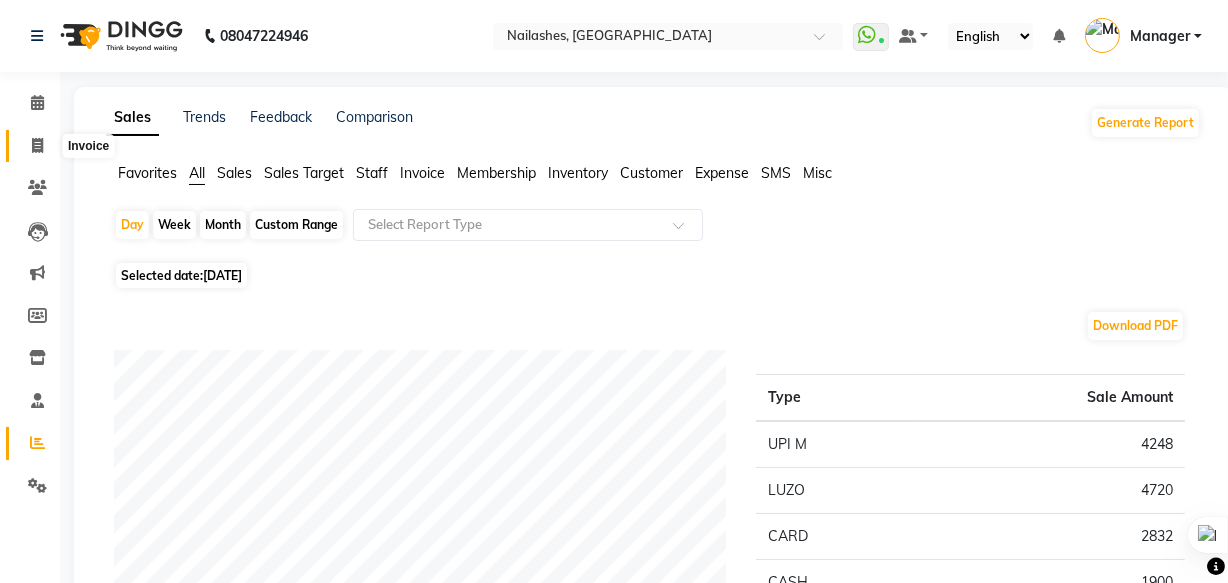 click 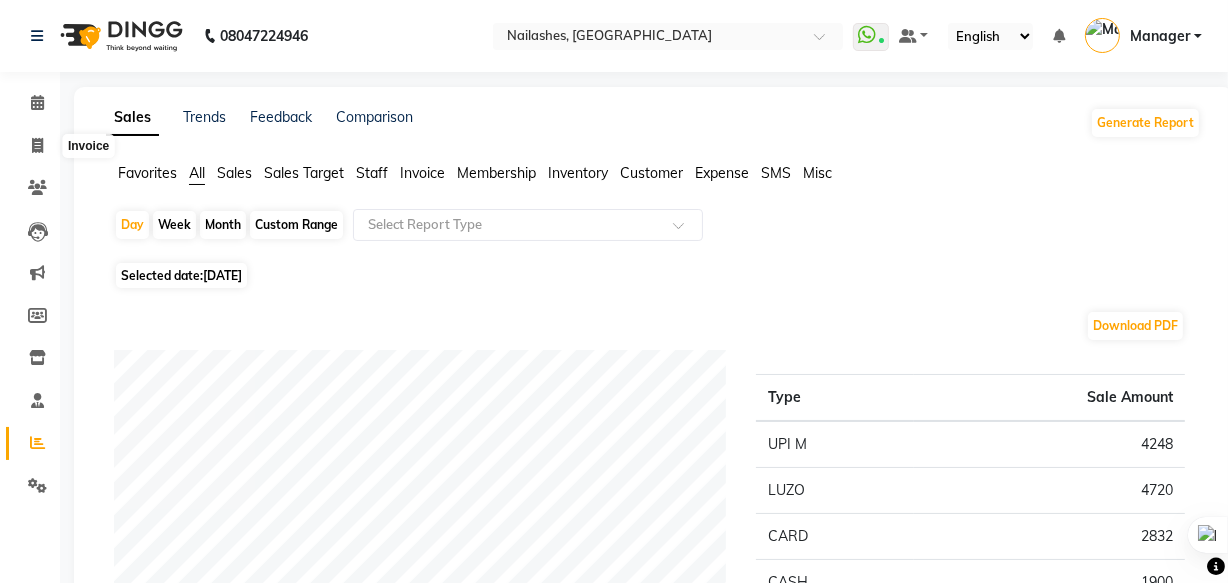 select on "5759" 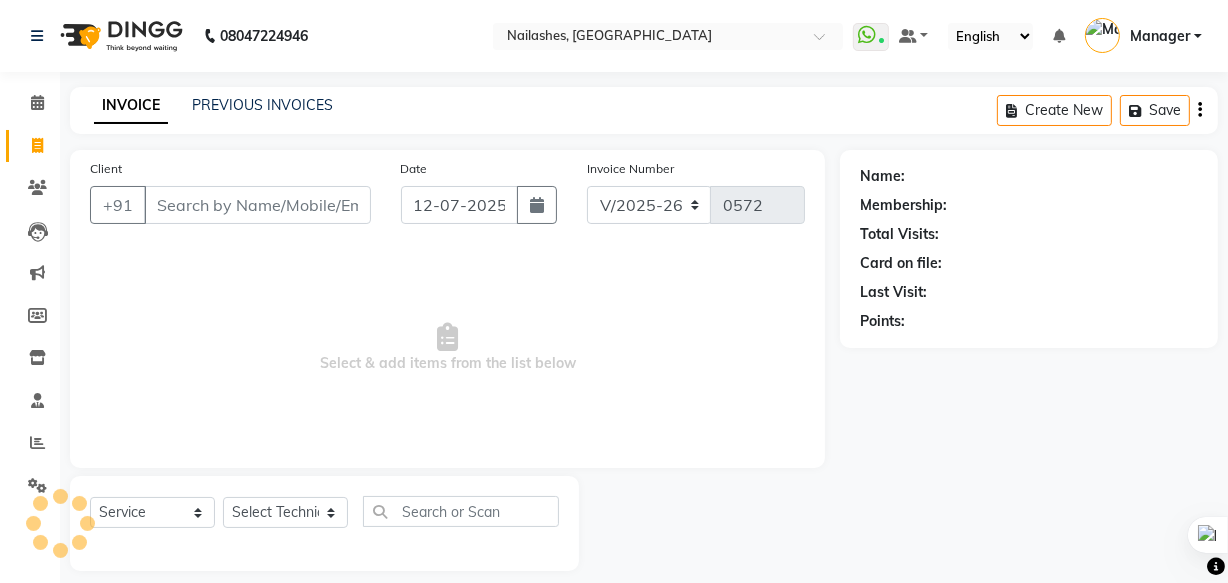 scroll, scrollTop: 19, scrollLeft: 0, axis: vertical 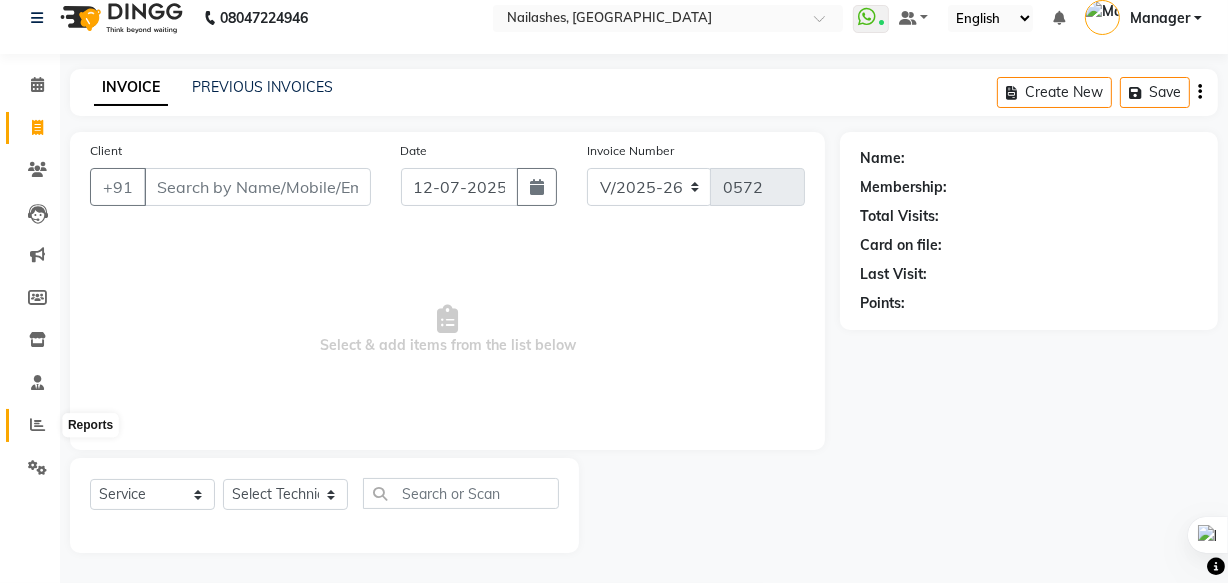 click 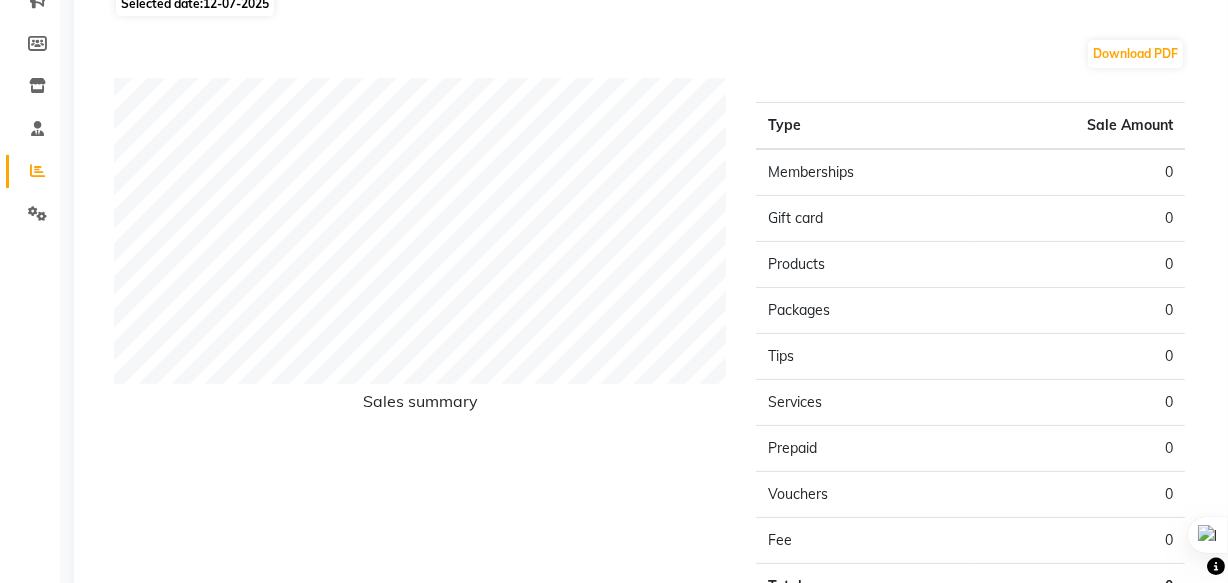 scroll, scrollTop: 0, scrollLeft: 0, axis: both 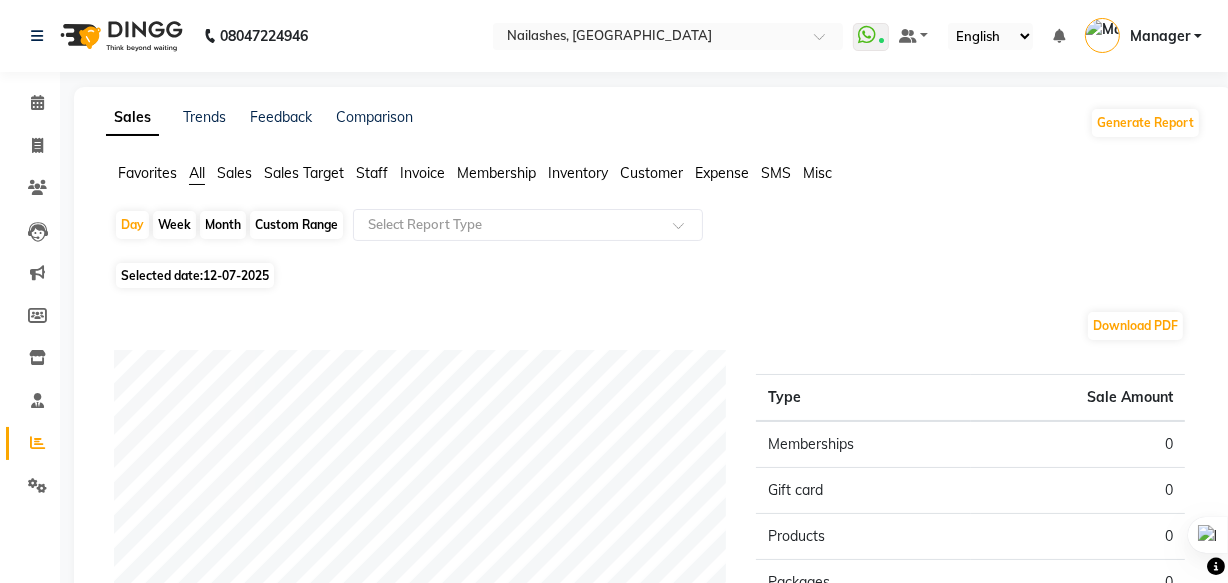 click on "12-07-2025" 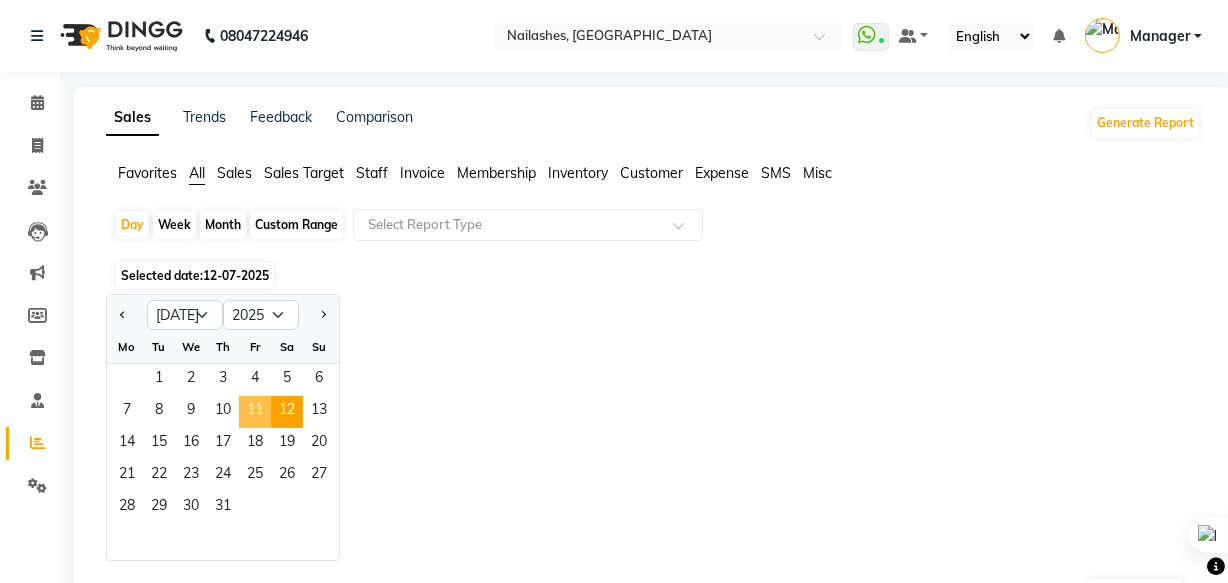 click on "11" 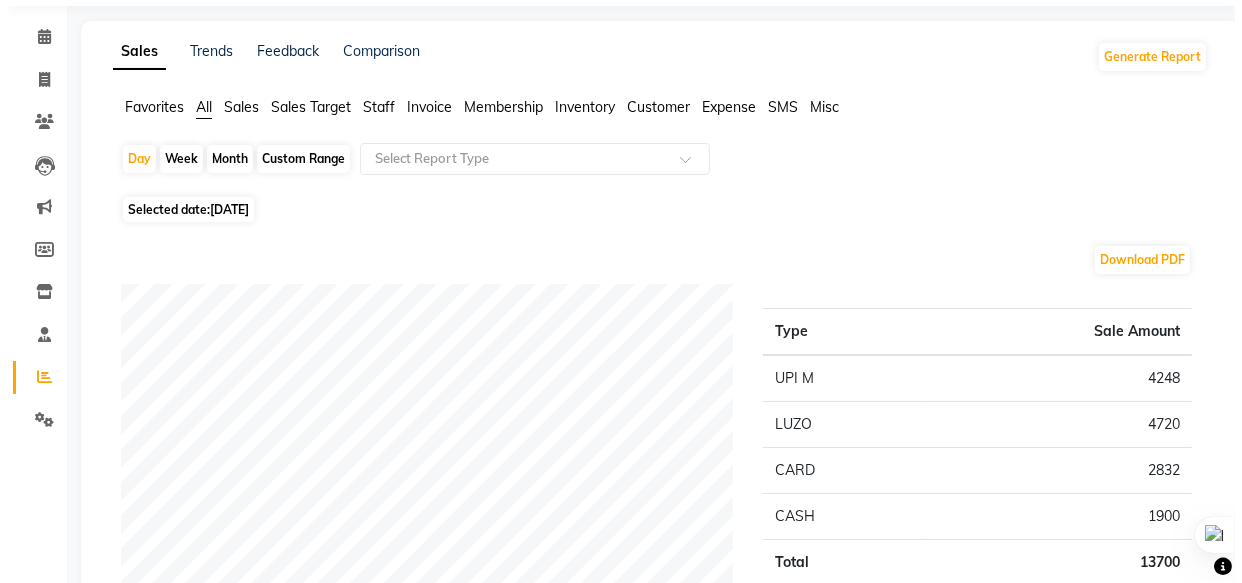 scroll, scrollTop: 0, scrollLeft: 0, axis: both 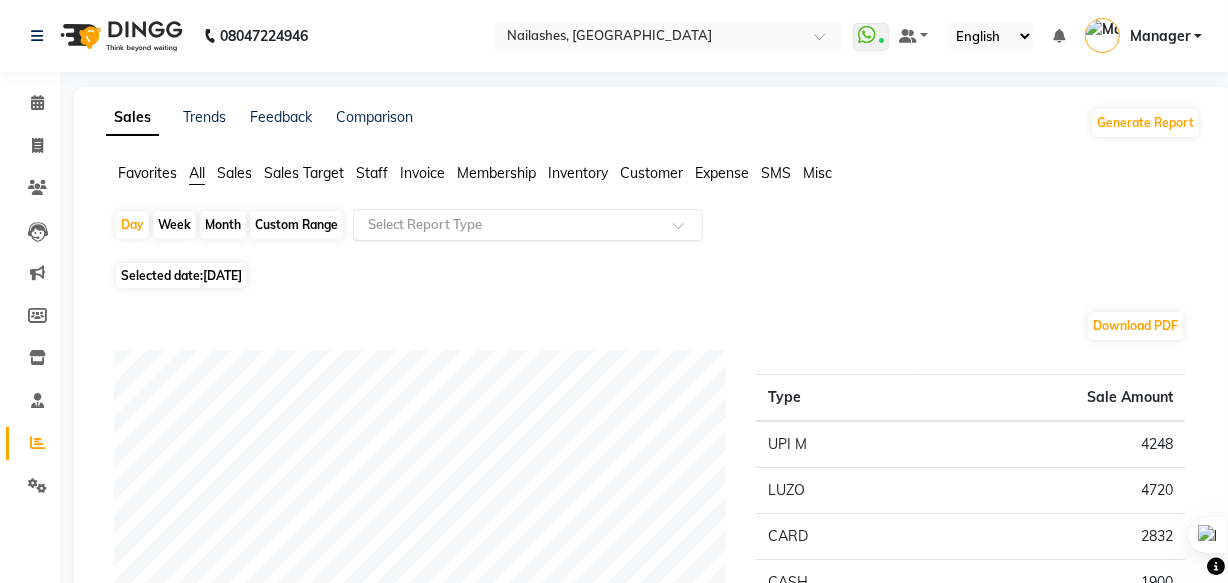 click on "Select Report Type" 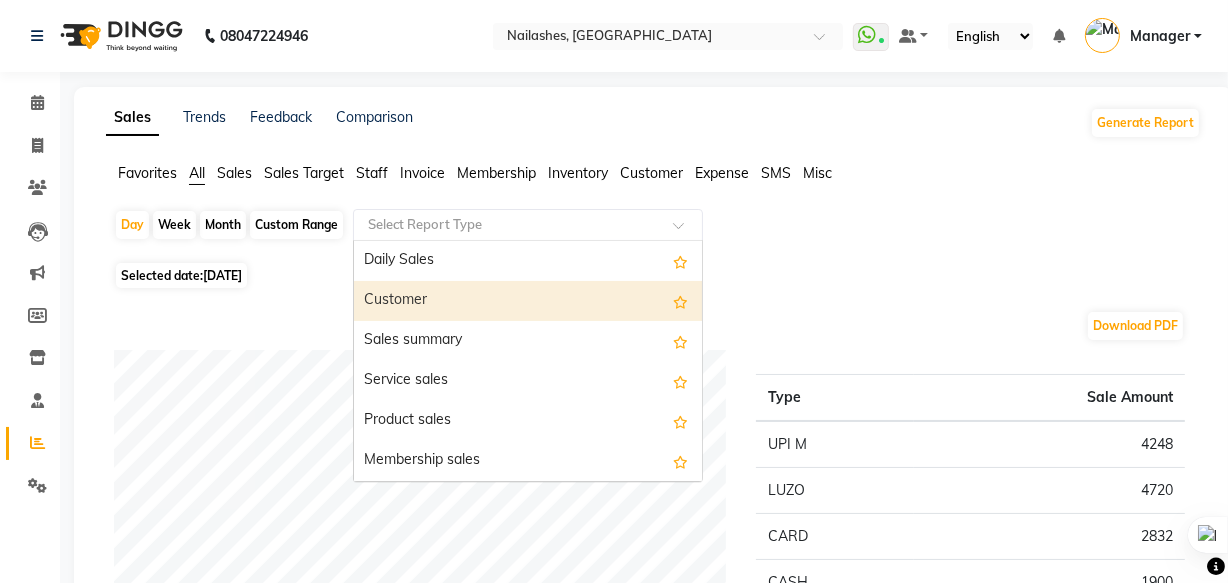 click on "Customer" at bounding box center [528, 301] 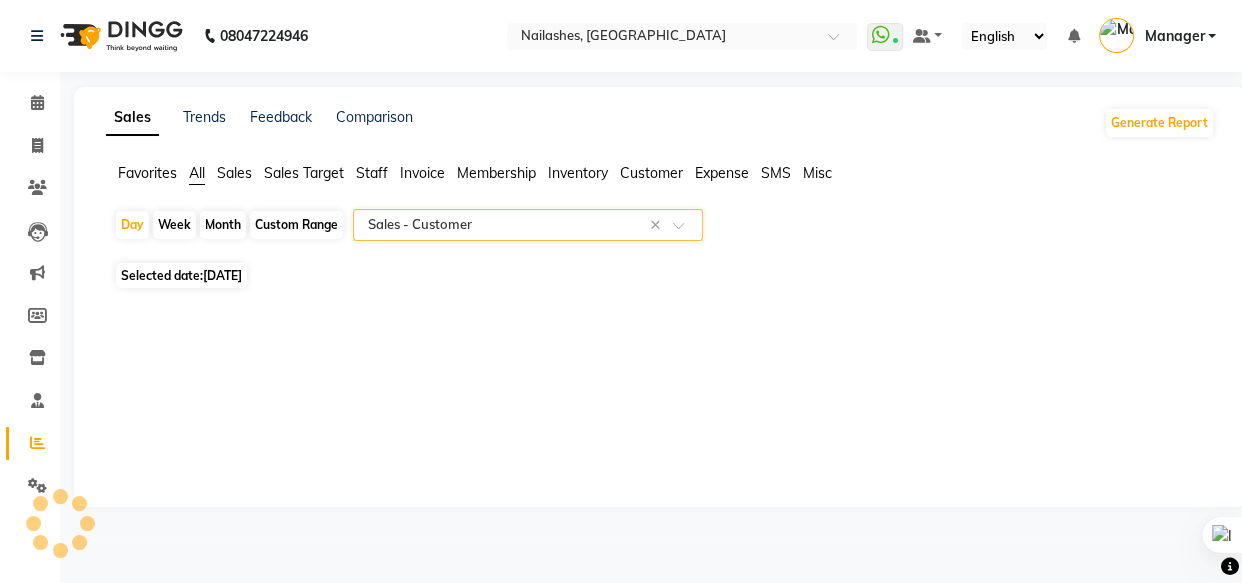 select on "full_report" 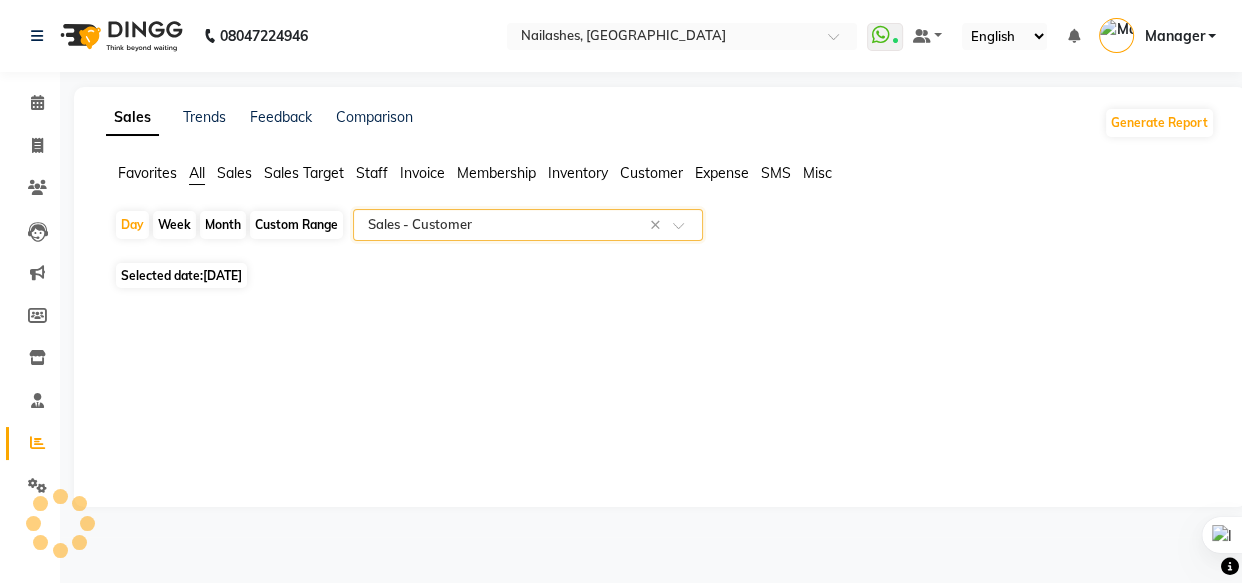 select on "pdf" 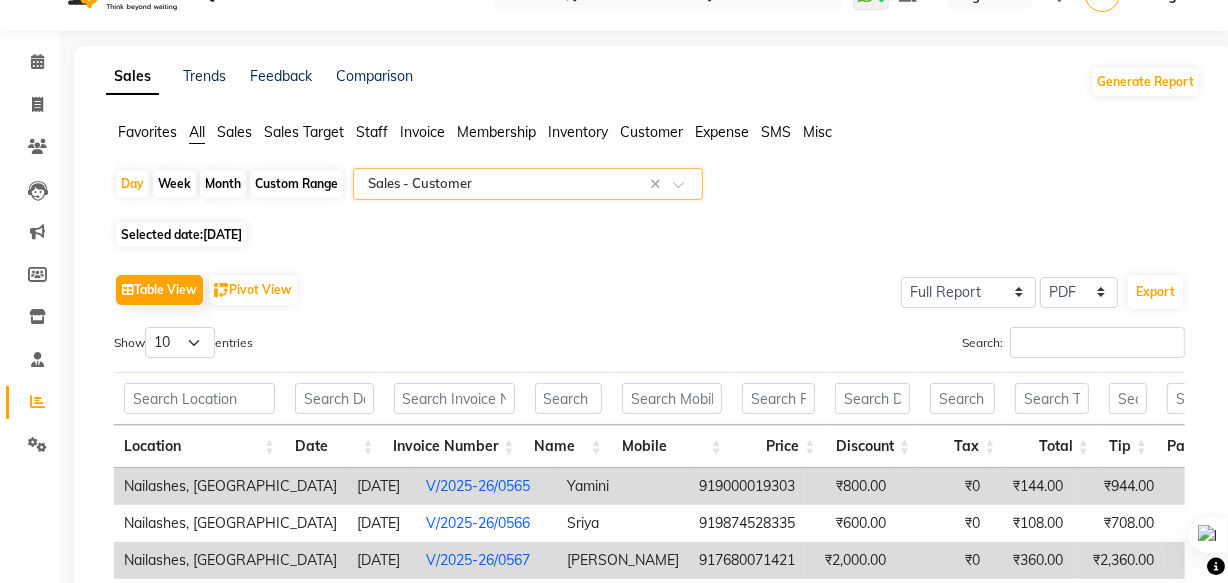 scroll, scrollTop: 0, scrollLeft: 0, axis: both 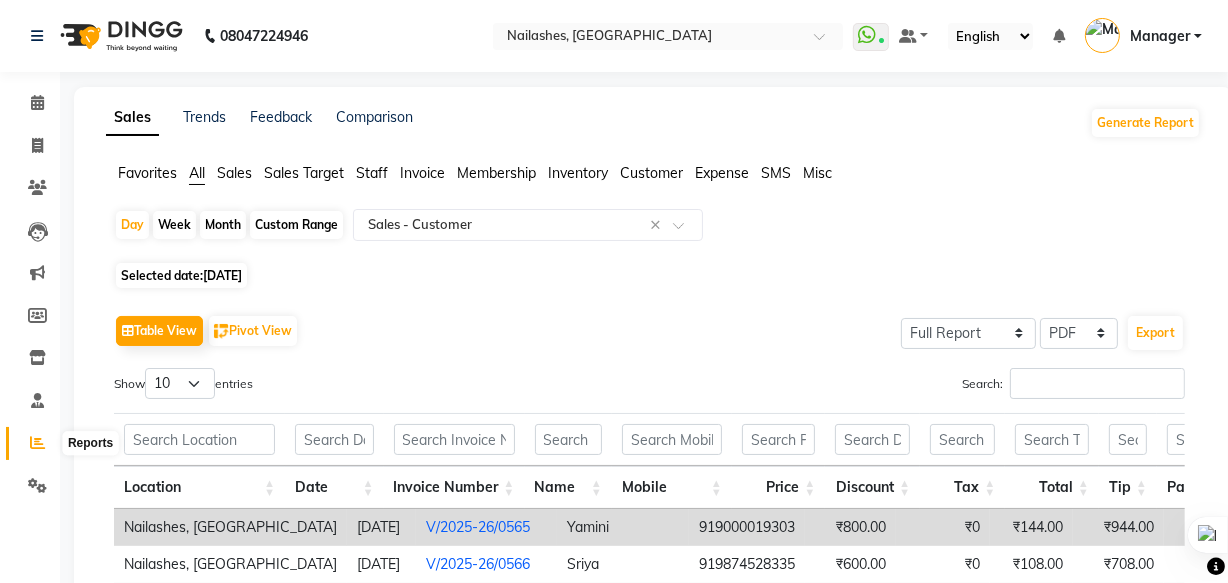 click 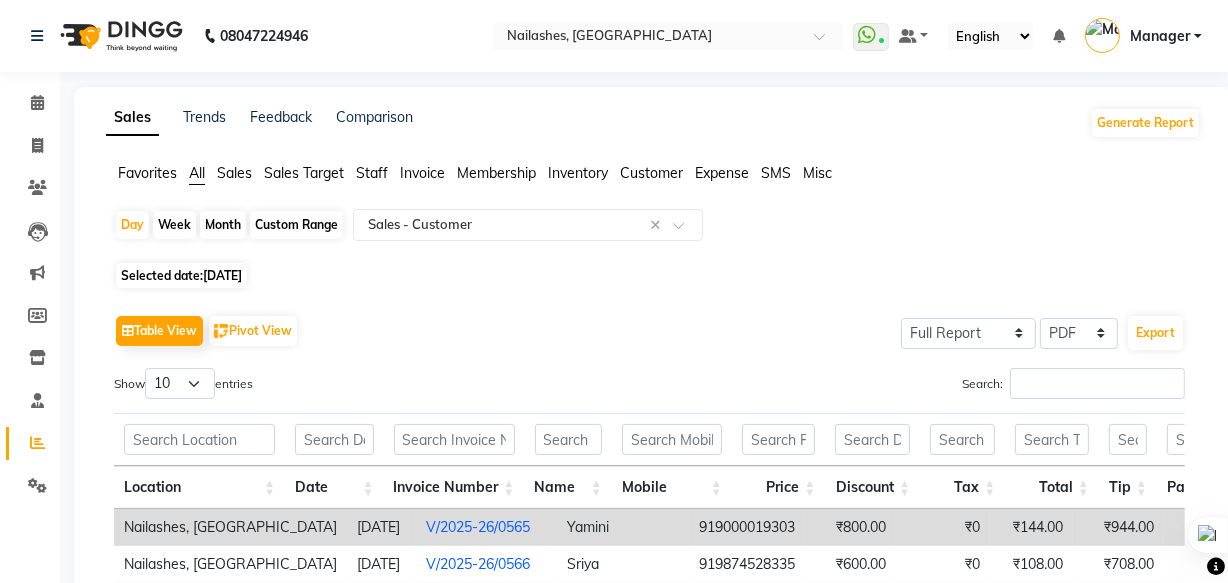 click 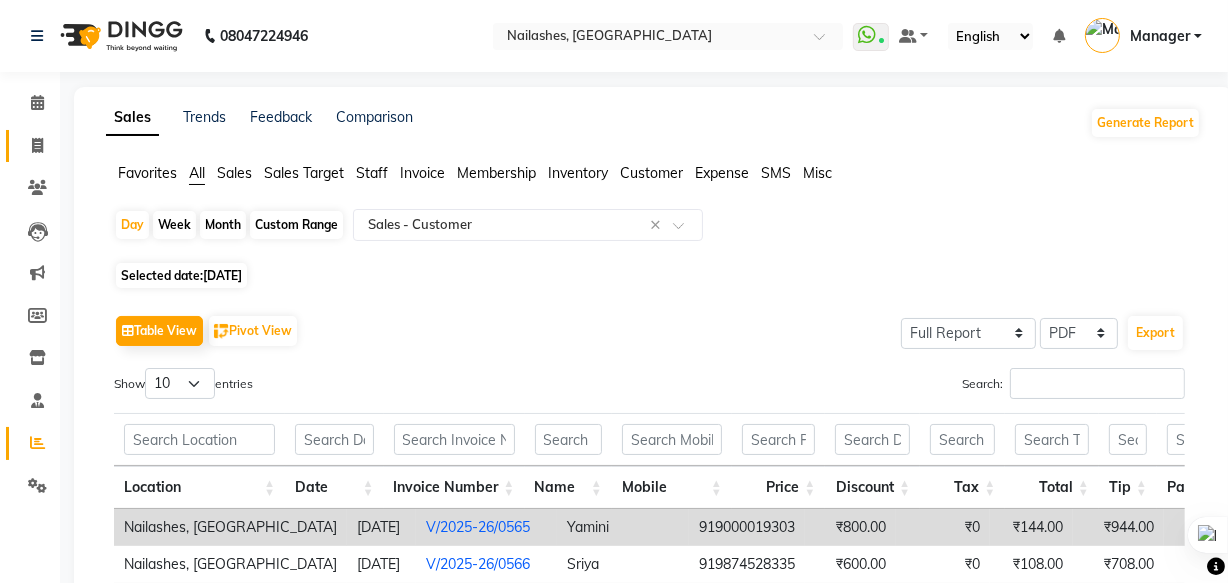 click 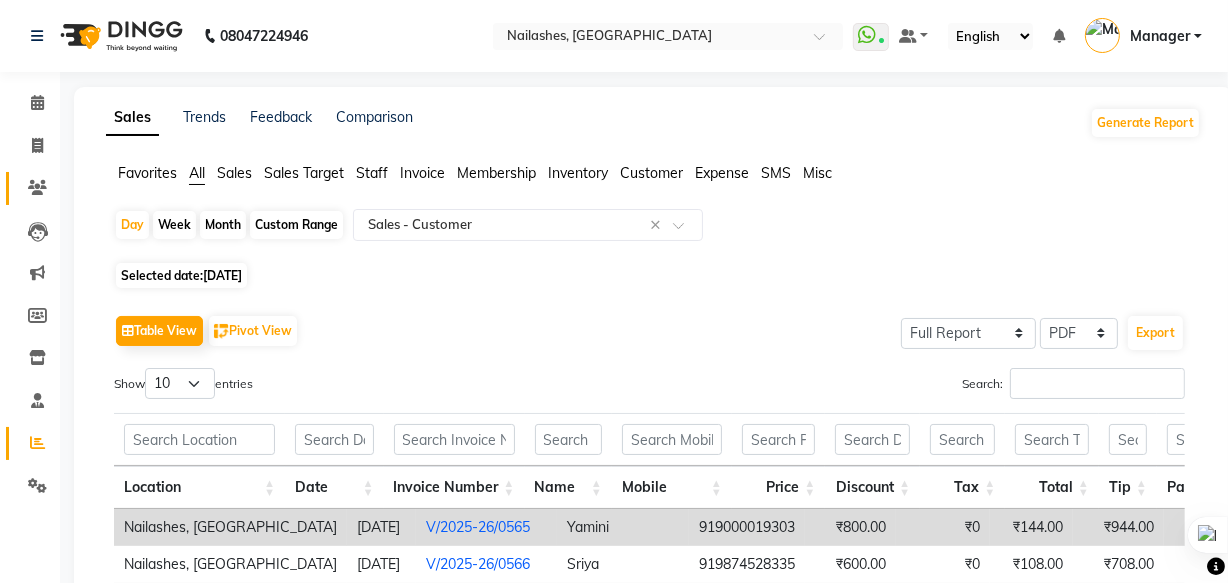 select on "5759" 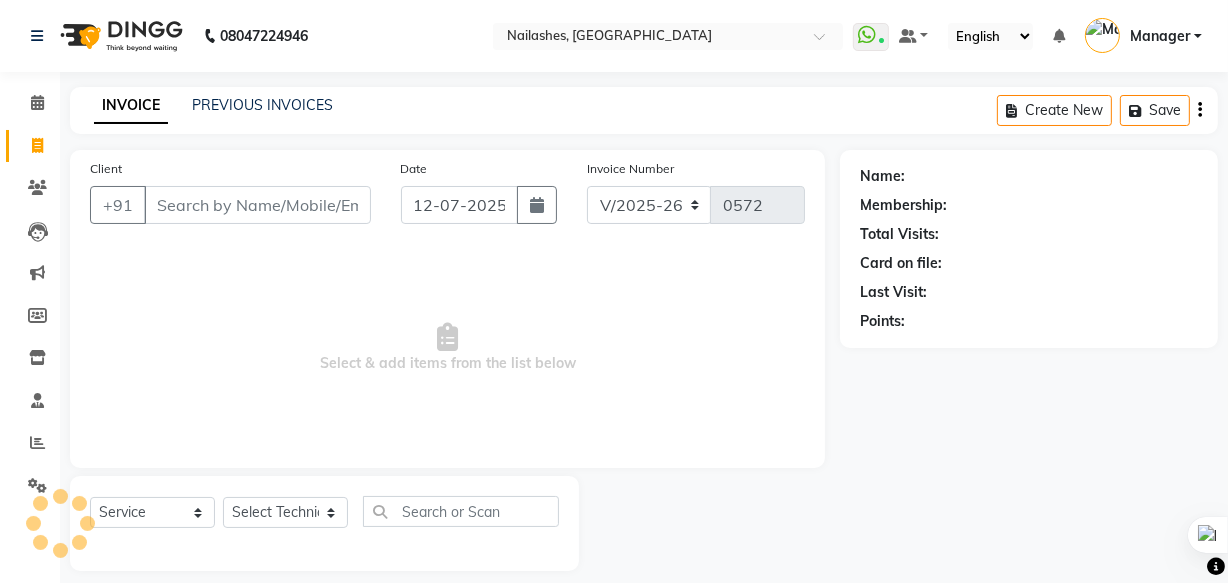 scroll, scrollTop: 19, scrollLeft: 0, axis: vertical 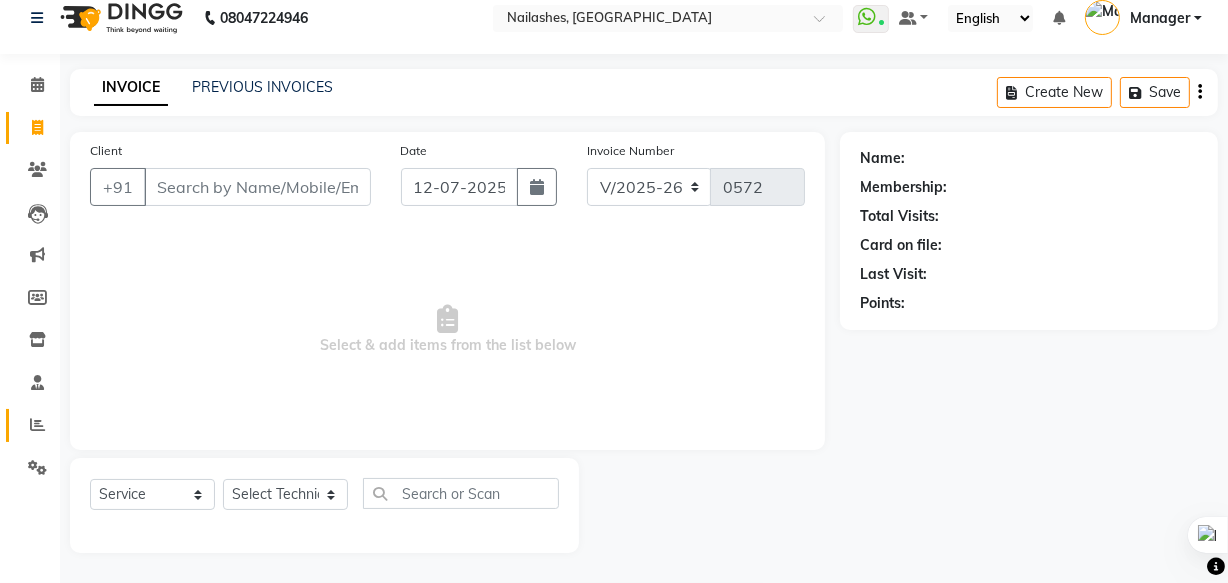 click on "Reports" 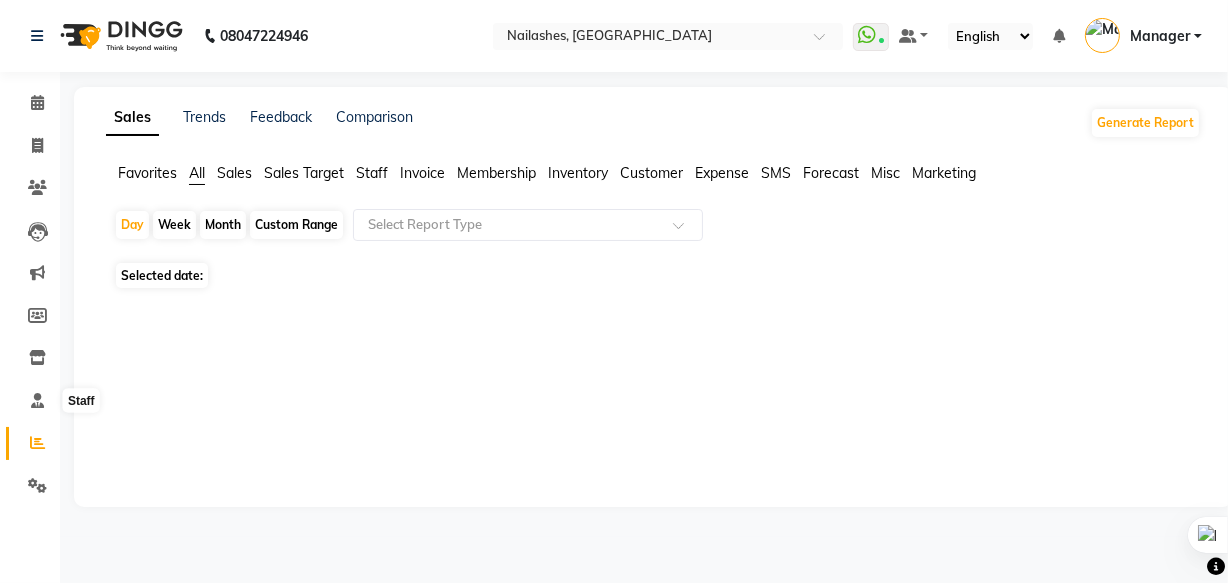 scroll, scrollTop: 0, scrollLeft: 0, axis: both 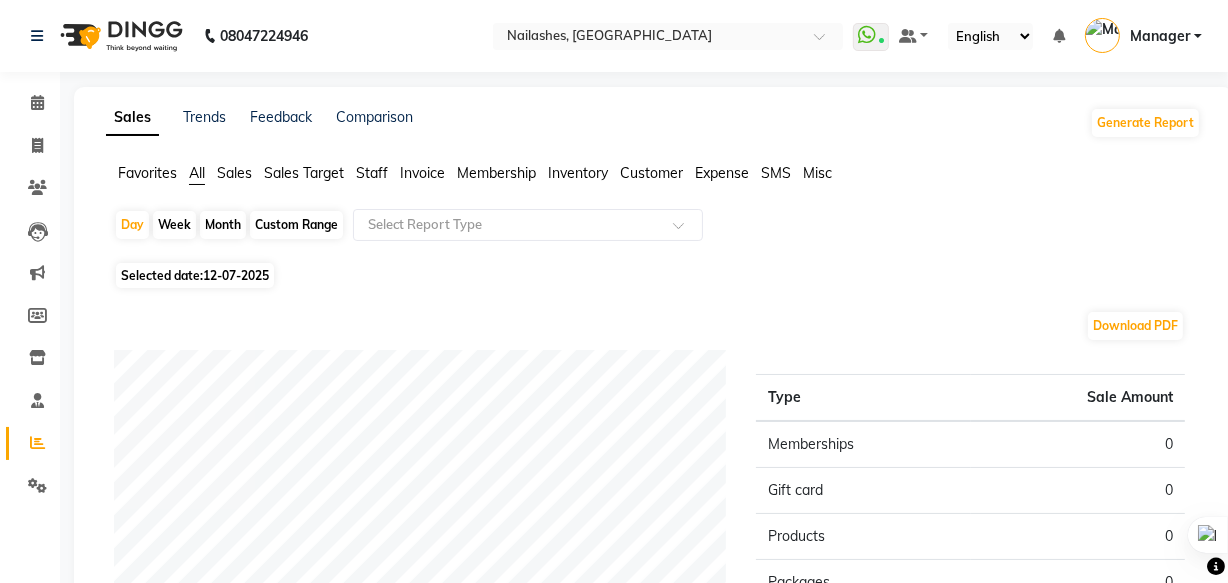 click on "Selected date:  [DATE]" 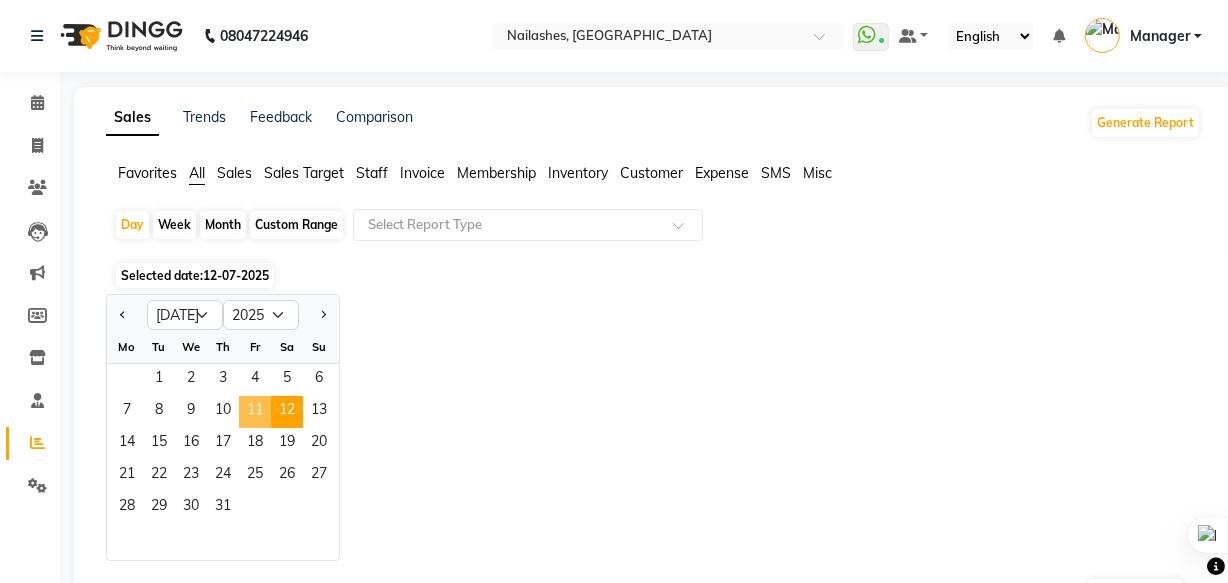 click on "11" 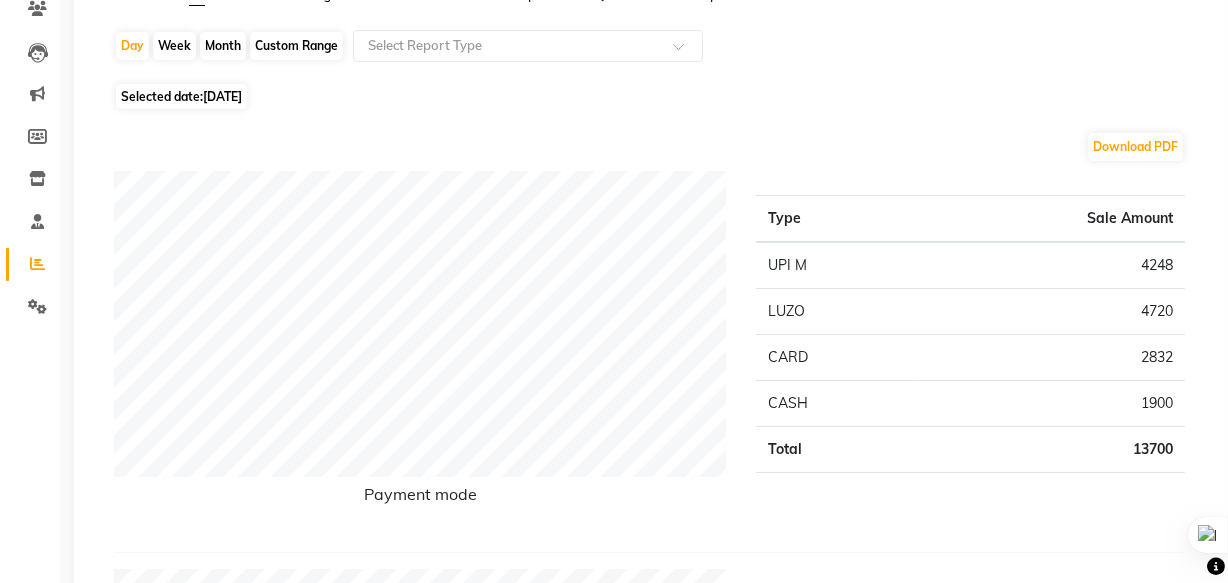 scroll, scrollTop: 0, scrollLeft: 0, axis: both 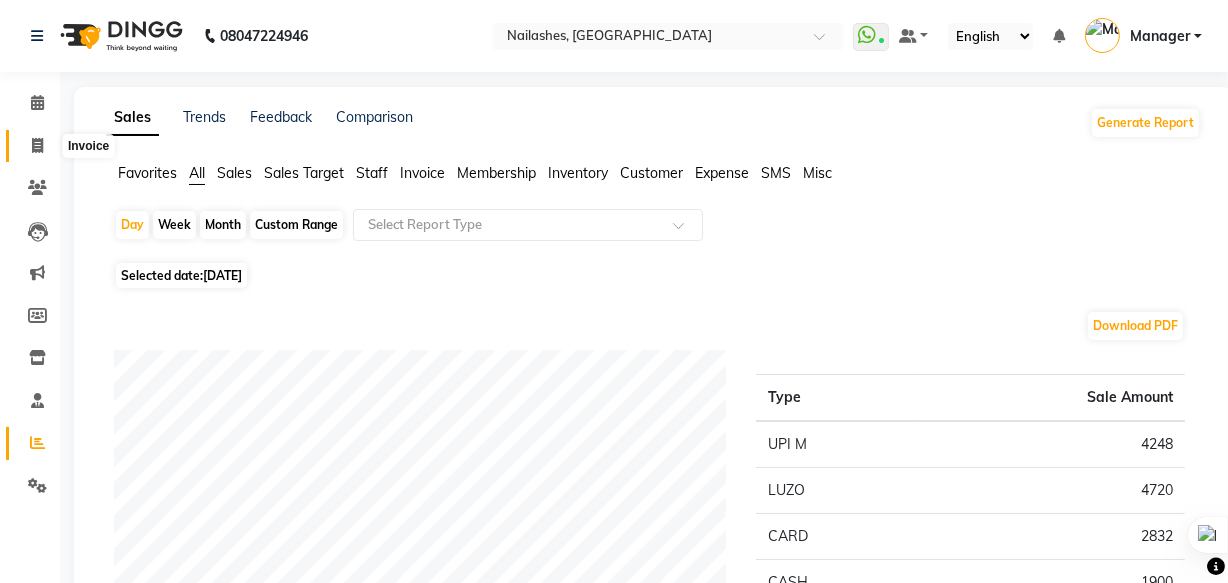 click 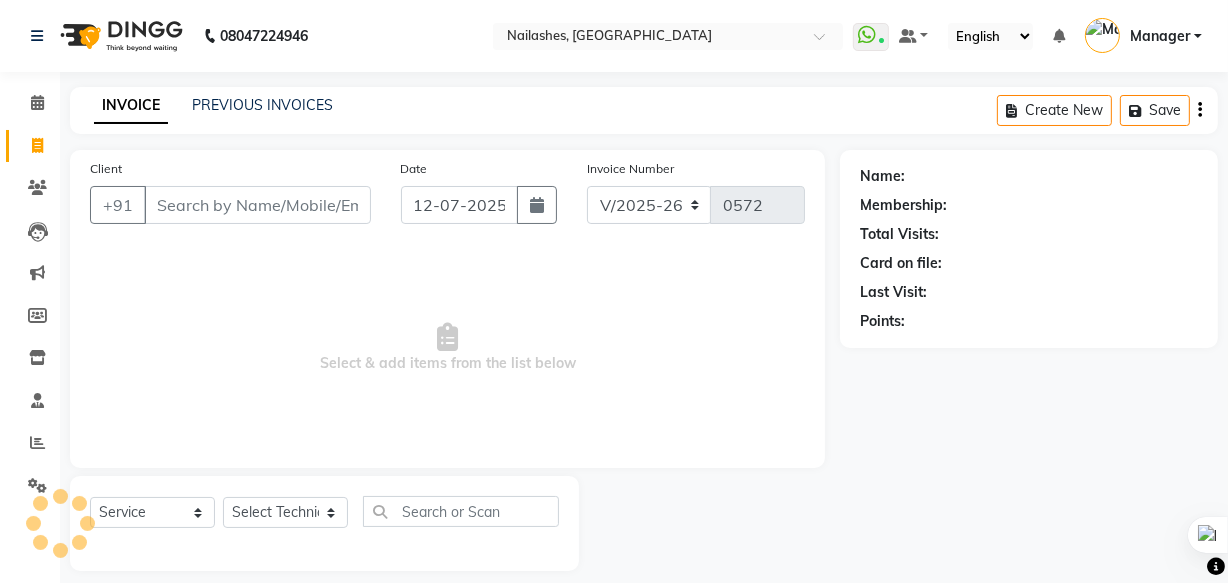scroll, scrollTop: 19, scrollLeft: 0, axis: vertical 